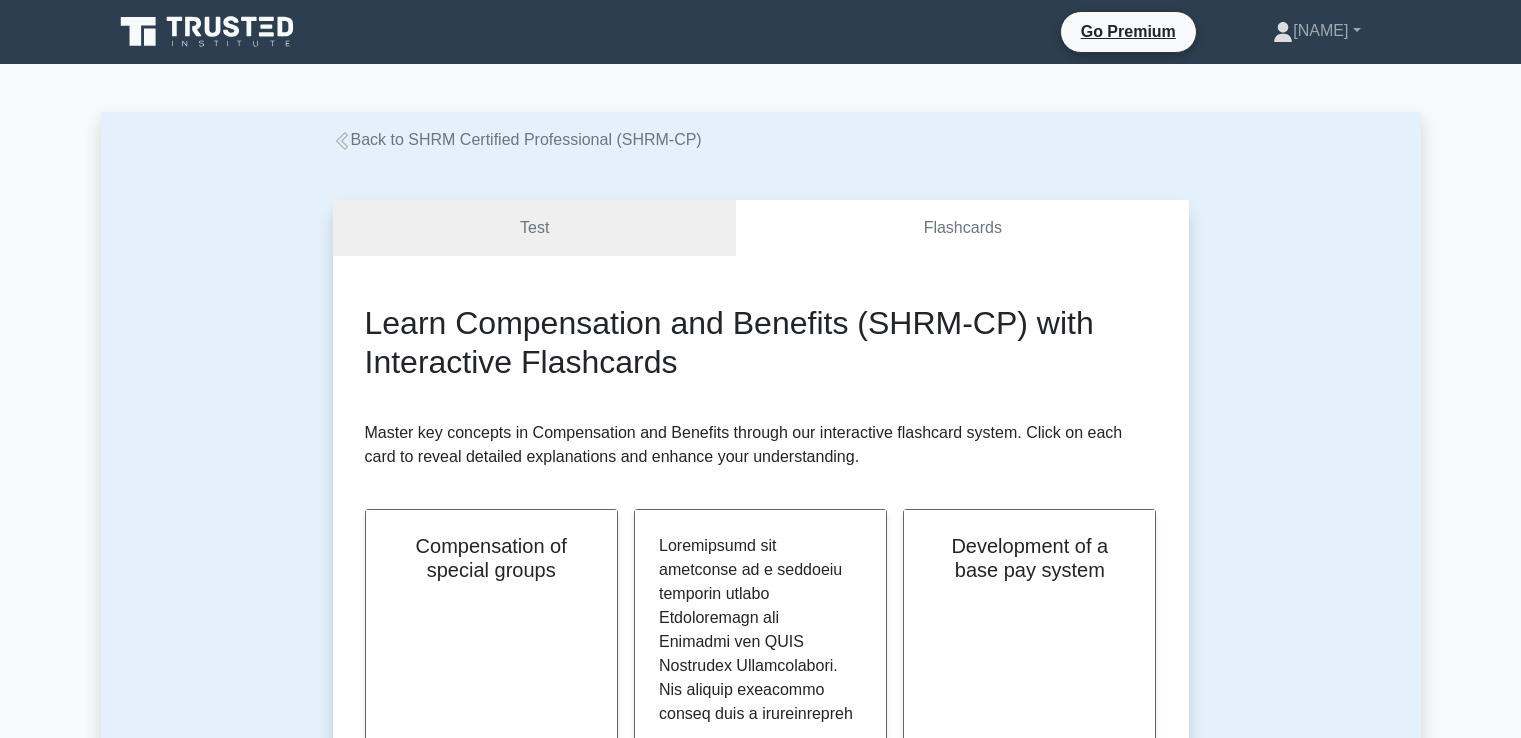 scroll, scrollTop: 2492, scrollLeft: 0, axis: vertical 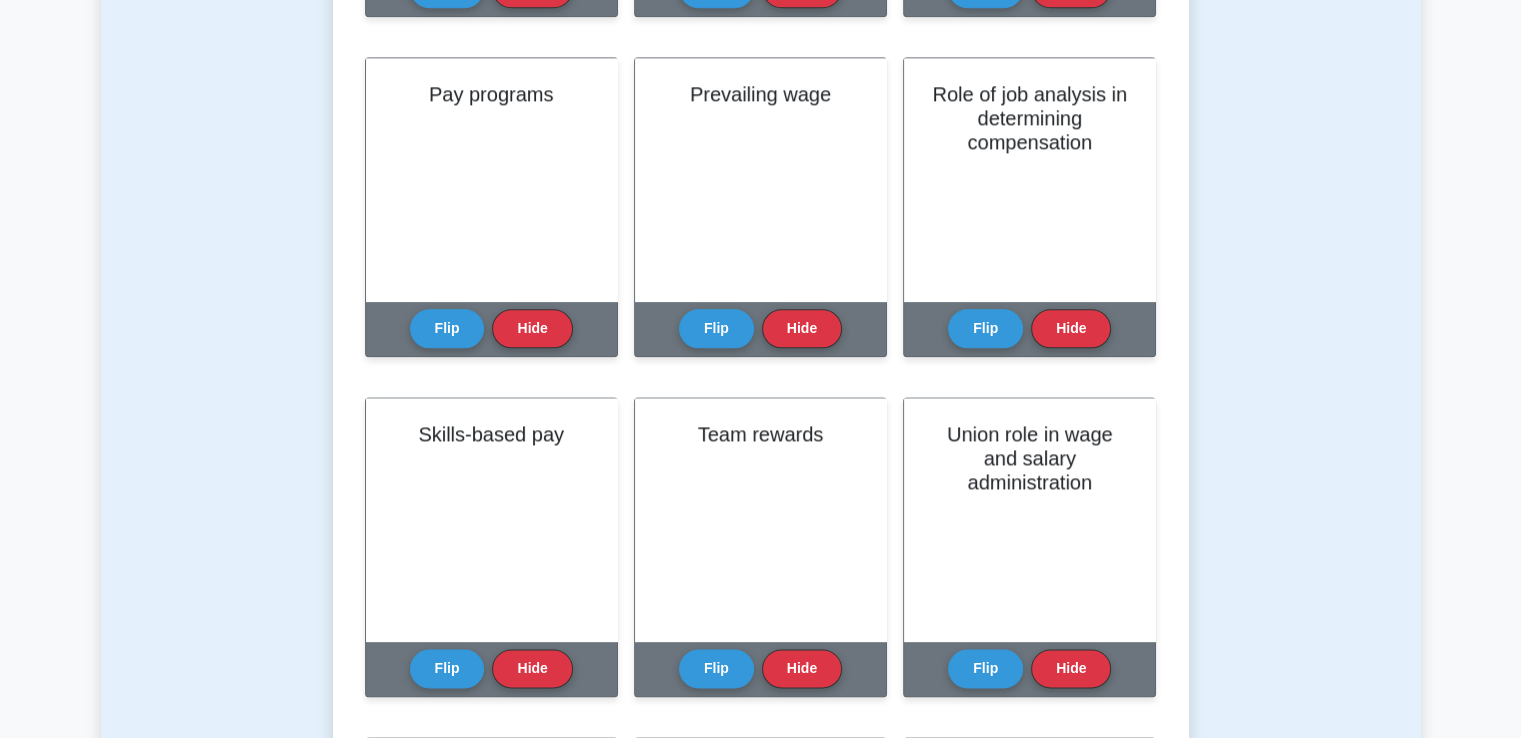 click on "Test
Flashcards
Learn Compensation and Benefits (SHRM-CP) with Interactive Flashcards
Master key concepts in Compensation and Benefits through our interactive flashcard system. Click on each card to reveal detailed explanations and enhance your understanding.
Compensation of special groups
Flip" at bounding box center [761, 1278] 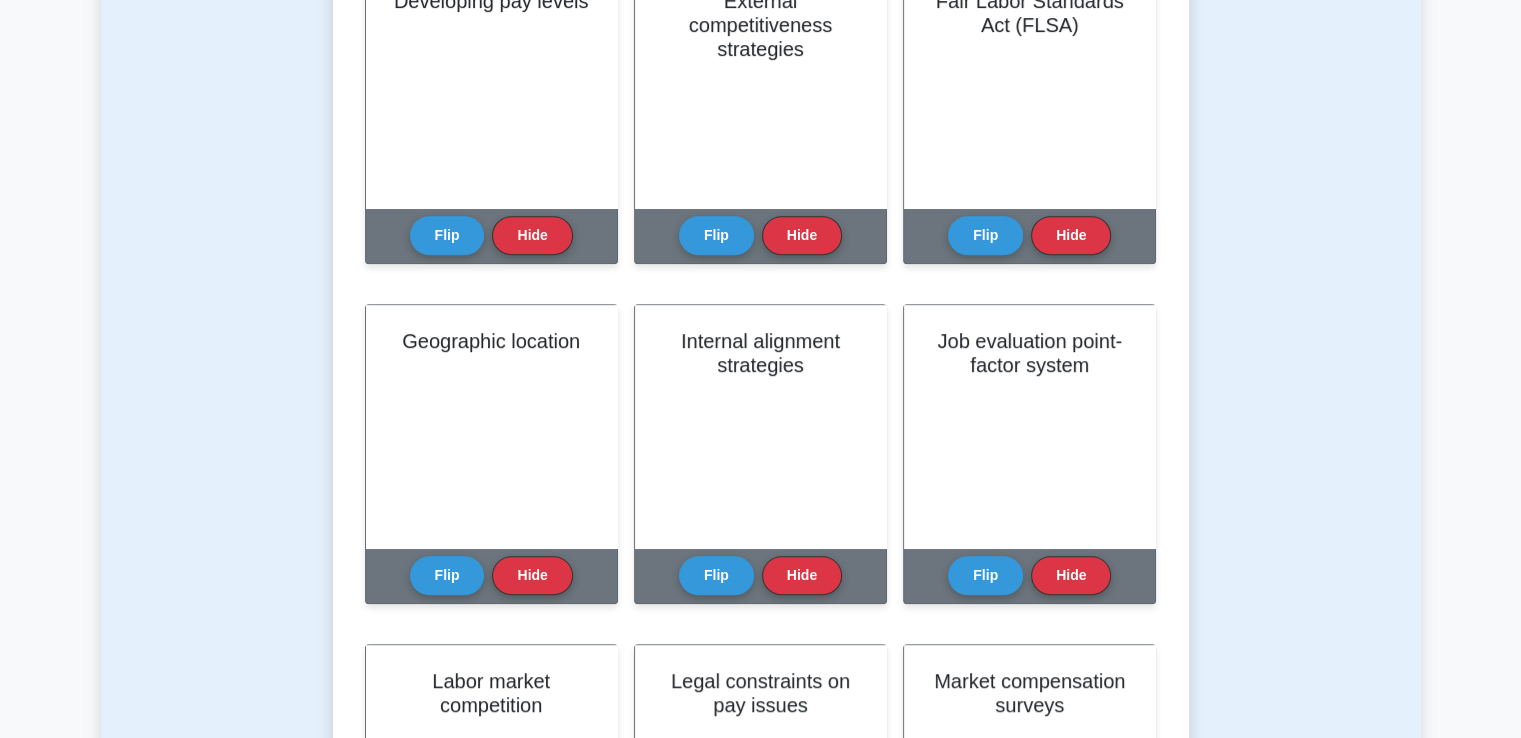 scroll, scrollTop: 0, scrollLeft: 0, axis: both 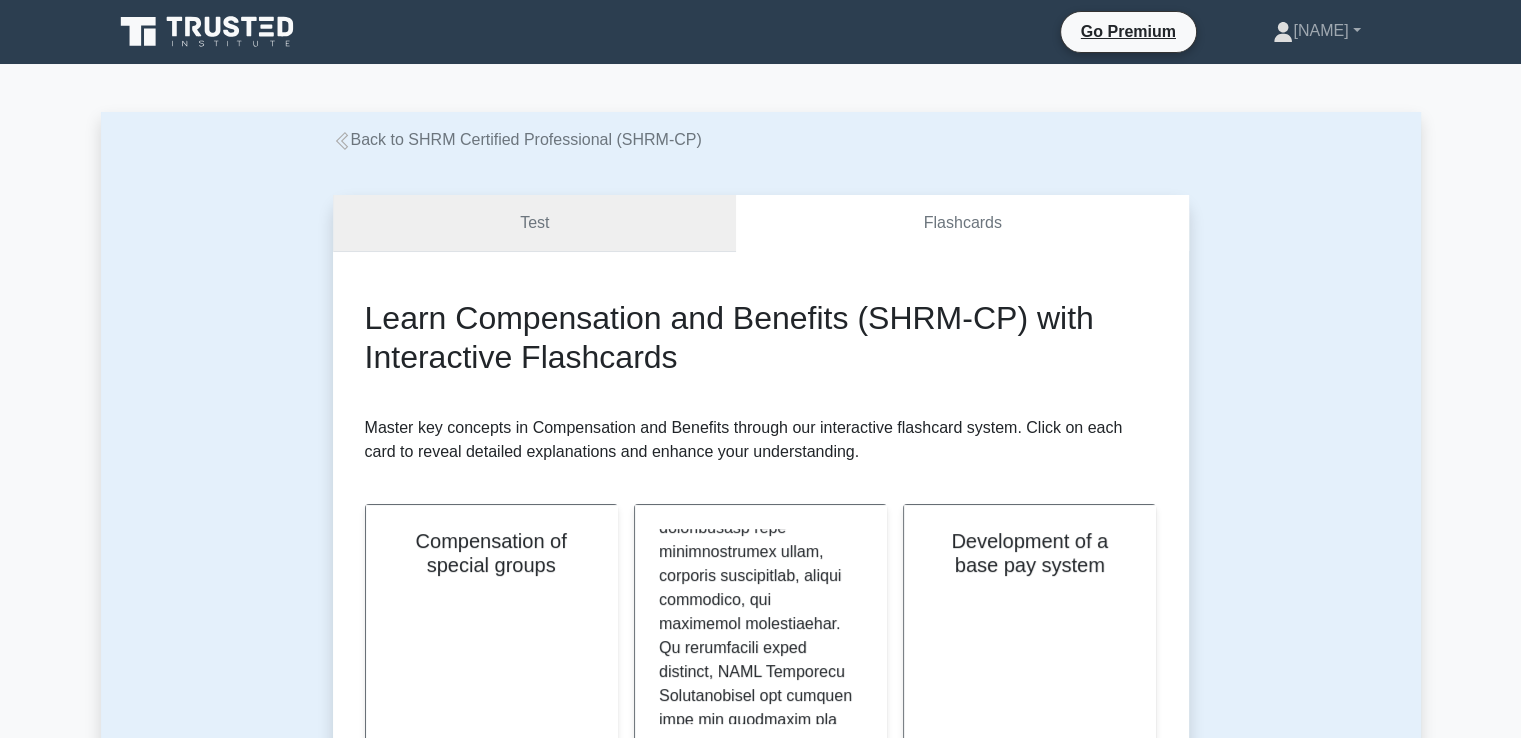 click on "Test" at bounding box center [535, 223] 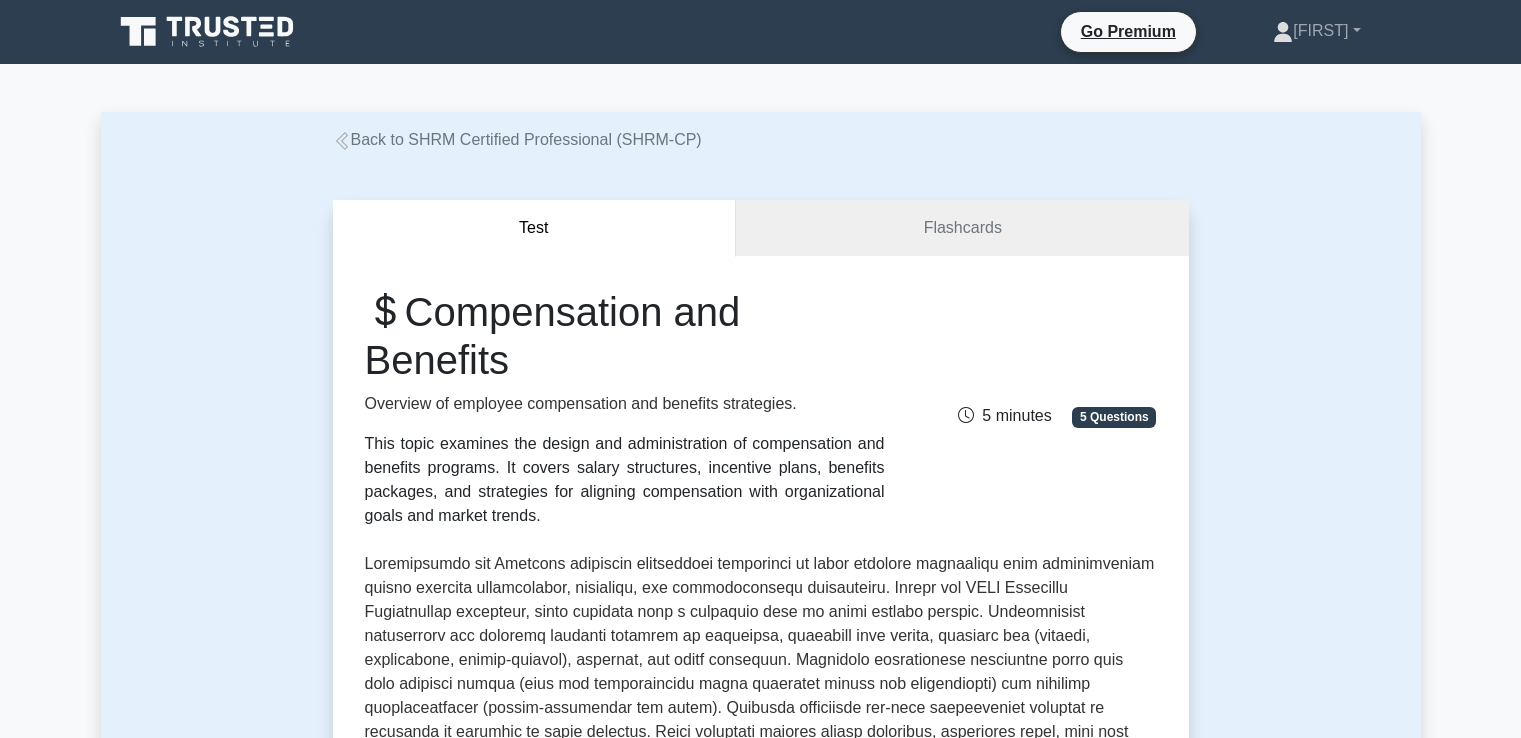 scroll, scrollTop: 0, scrollLeft: 0, axis: both 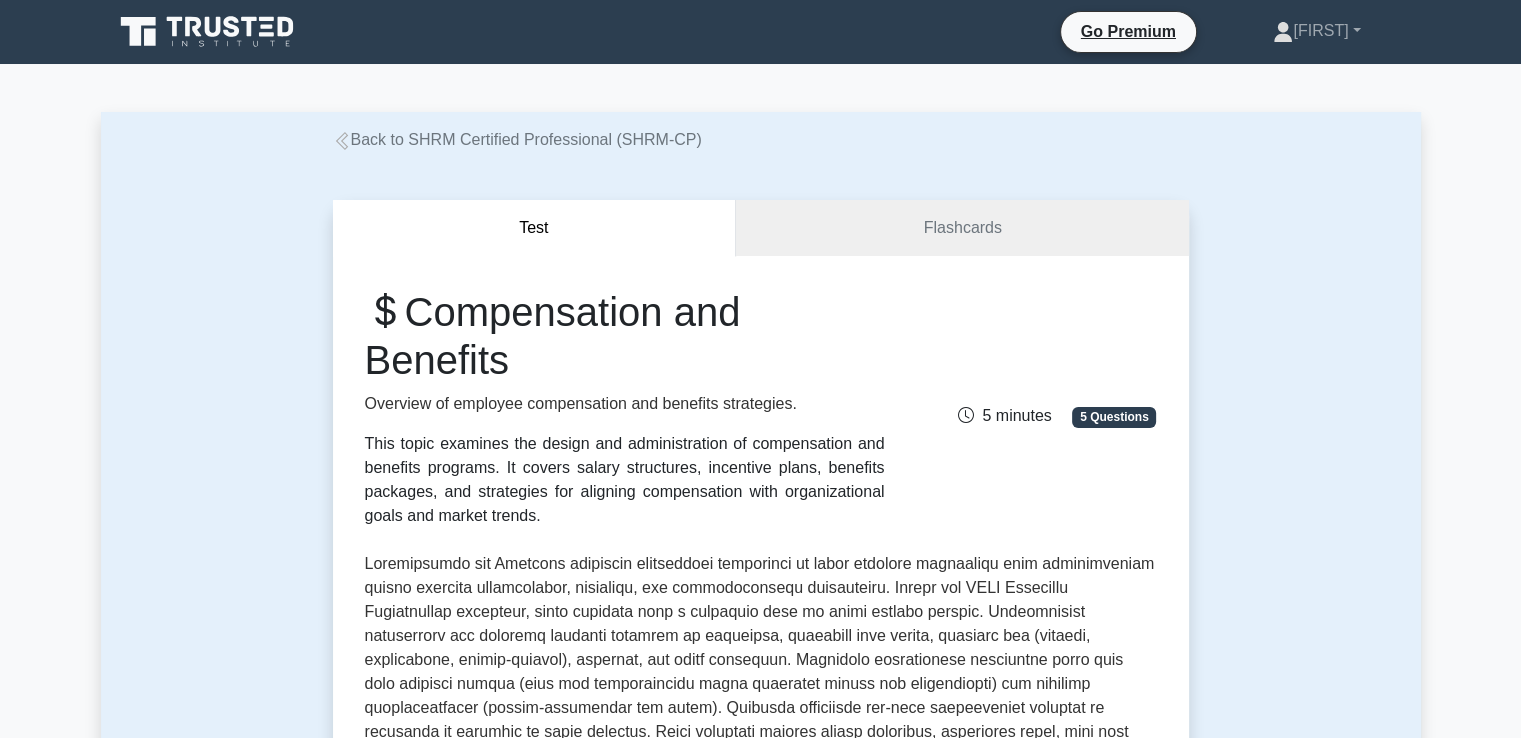 click on "Test
Flashcards
Compensation and Benefits
Overview of employee compensation and benefits strategies.
This topic examines the design and administration of compensation and benefits programs. It covers salary structures, incentive plans, benefits packages, and strategies for aligning compensation with organizational goals and market trends.
5 Questions ,  ," at bounding box center [761, 1724] 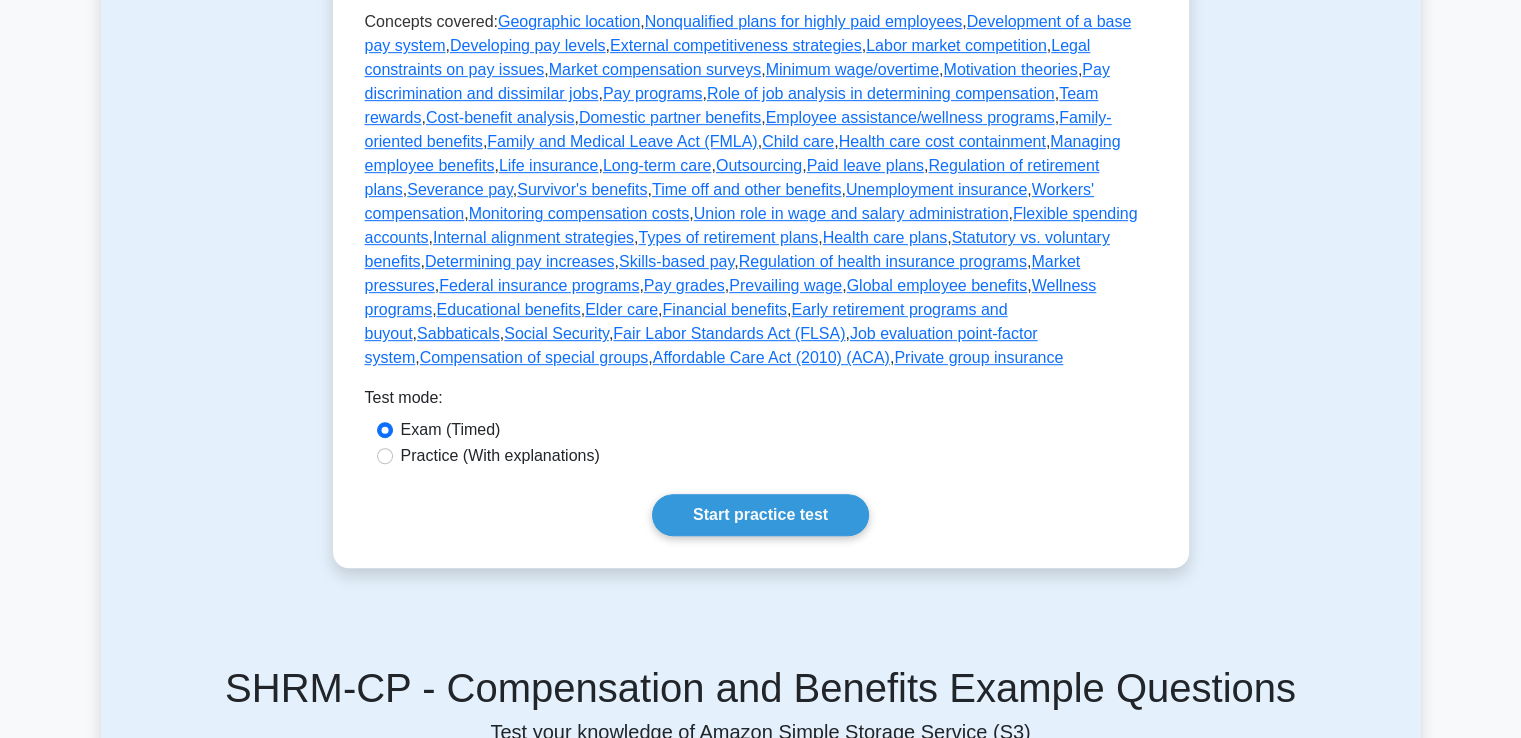 scroll, scrollTop: 1058, scrollLeft: 0, axis: vertical 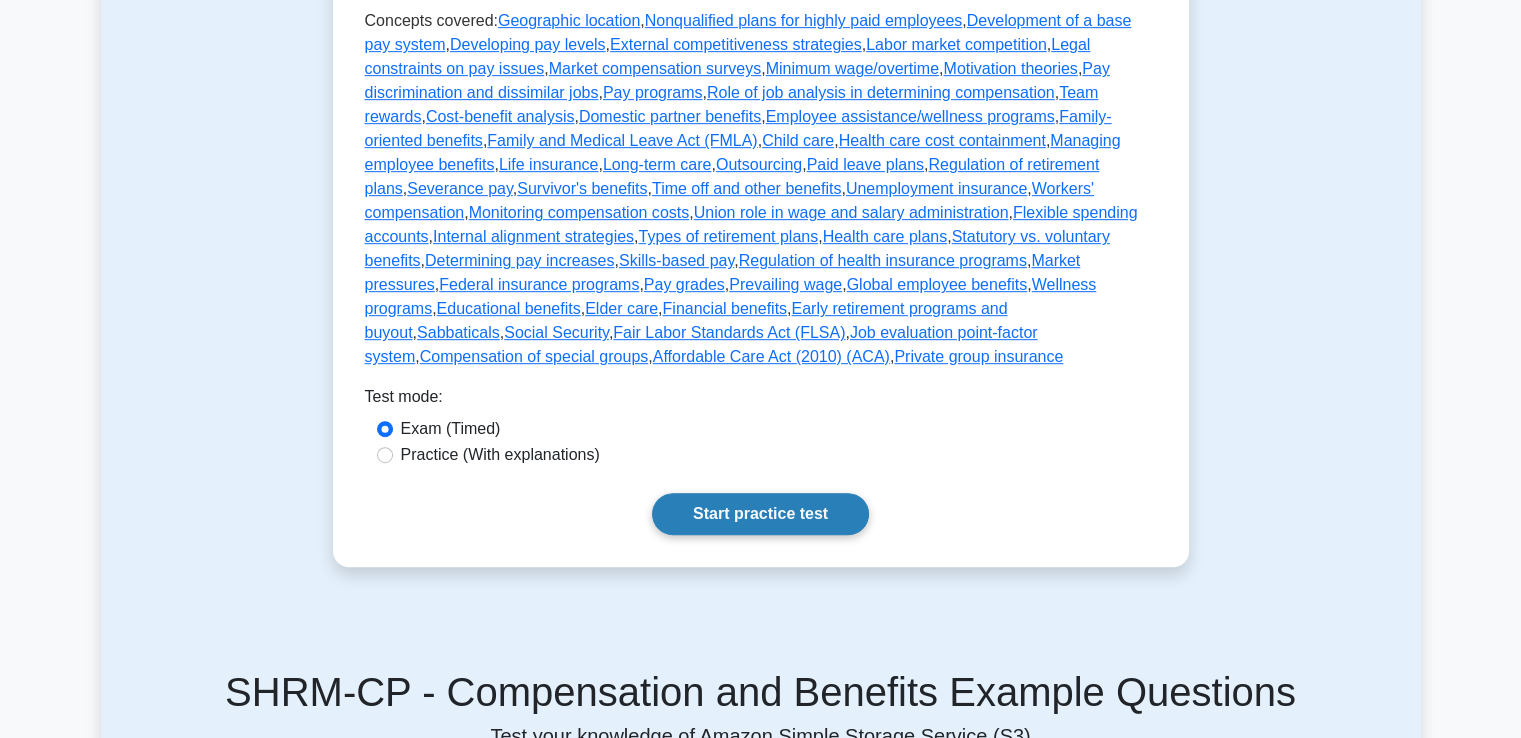 click on "Start practice test" at bounding box center (760, 514) 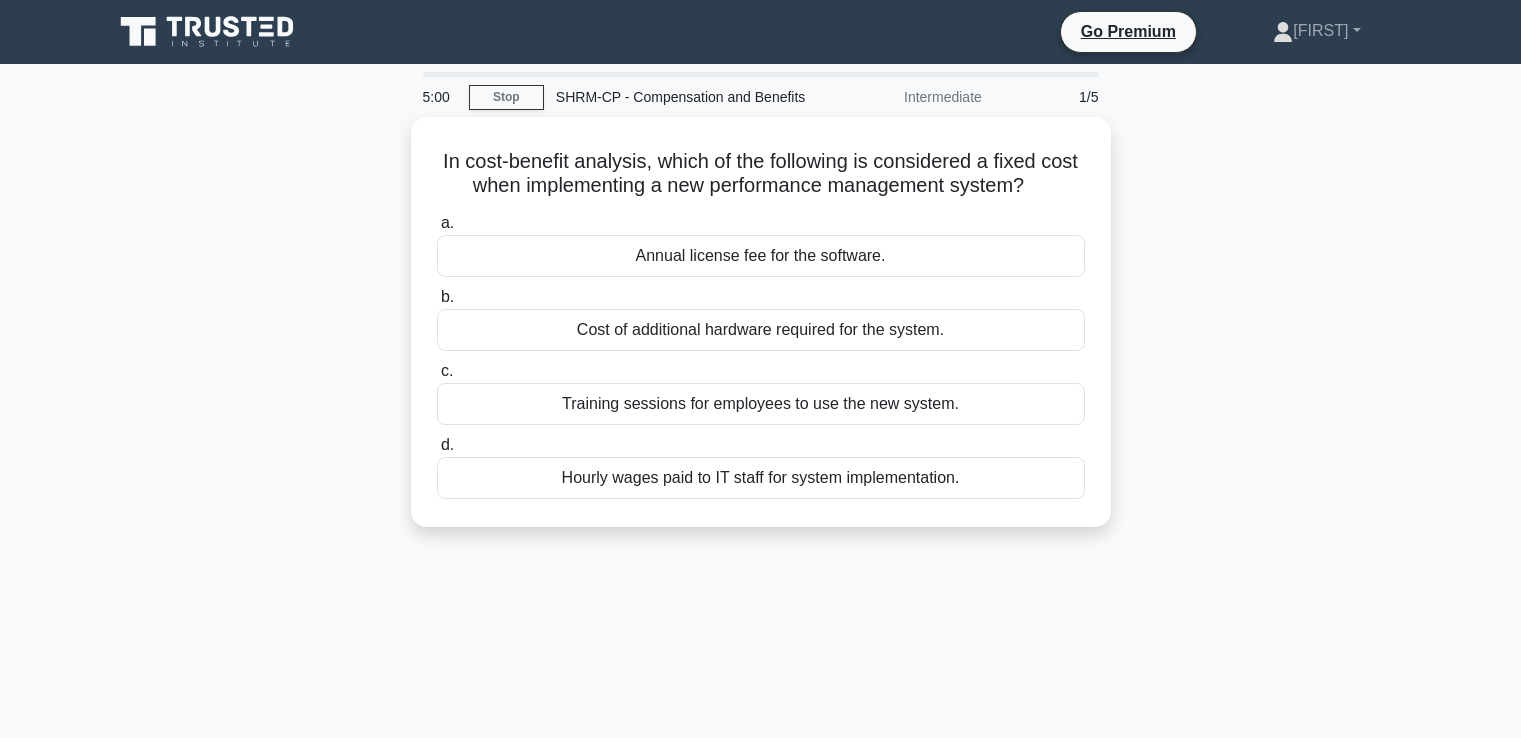 scroll, scrollTop: 0, scrollLeft: 0, axis: both 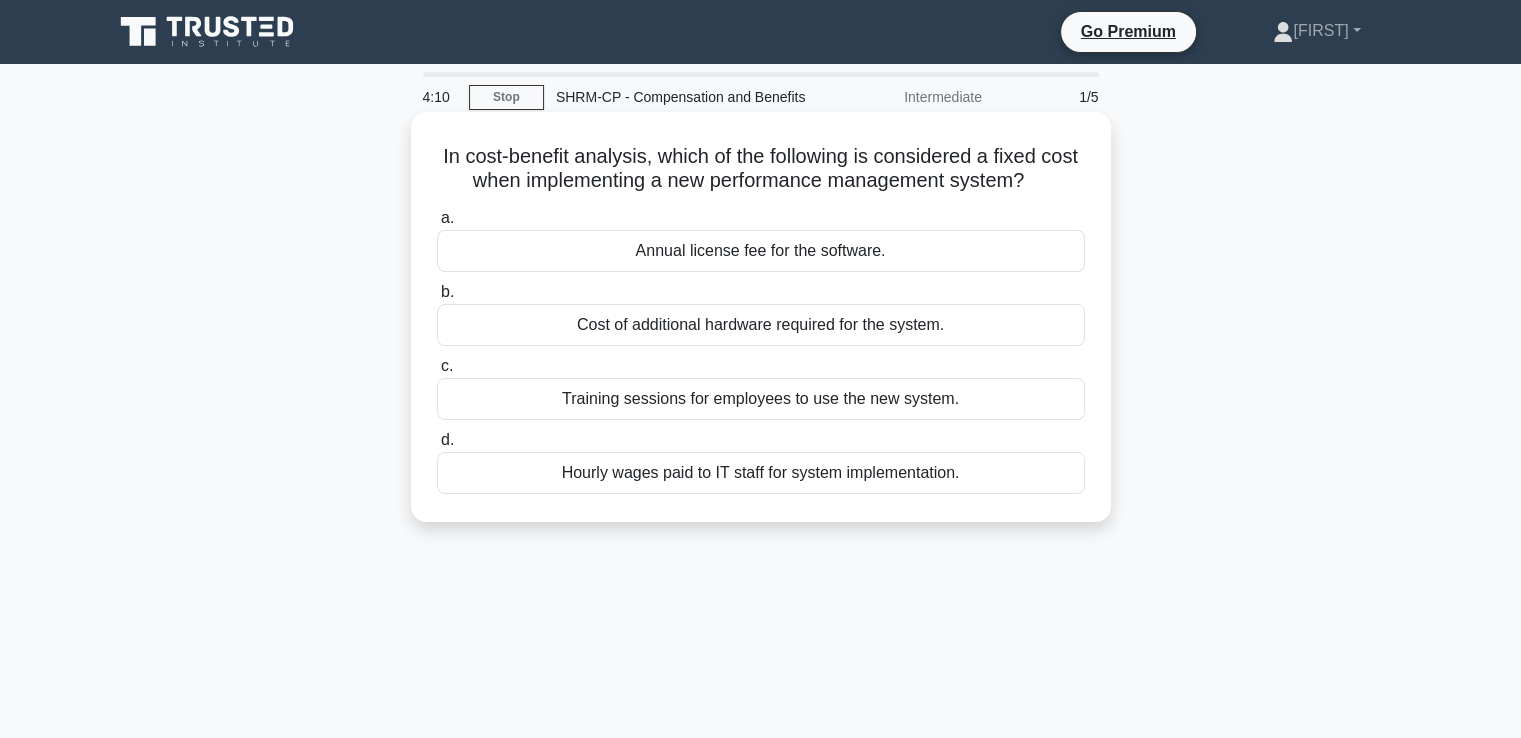 click on "Annual license fee for the software." at bounding box center (761, 251) 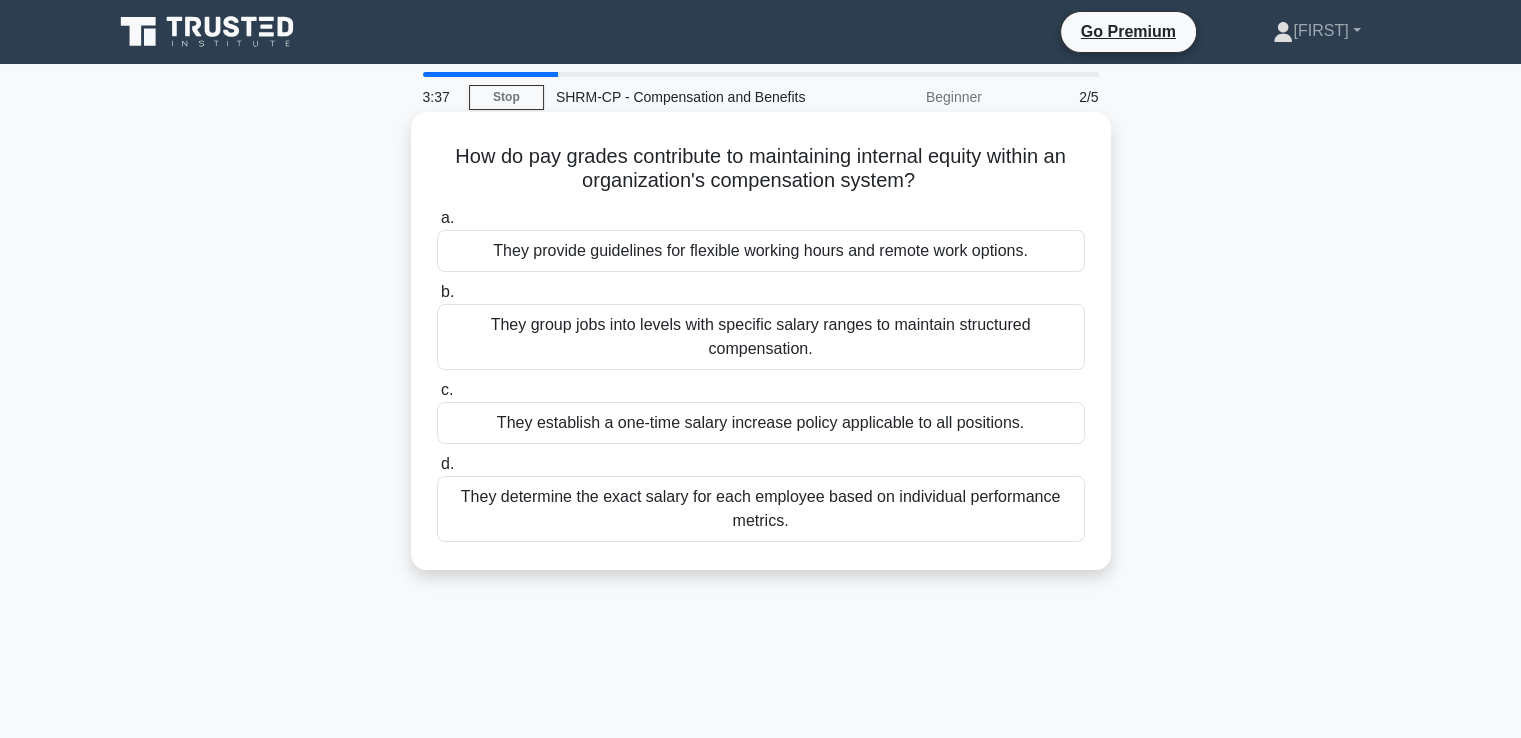 click on "They group jobs into levels with specific salary ranges to maintain structured compensation." at bounding box center [761, 337] 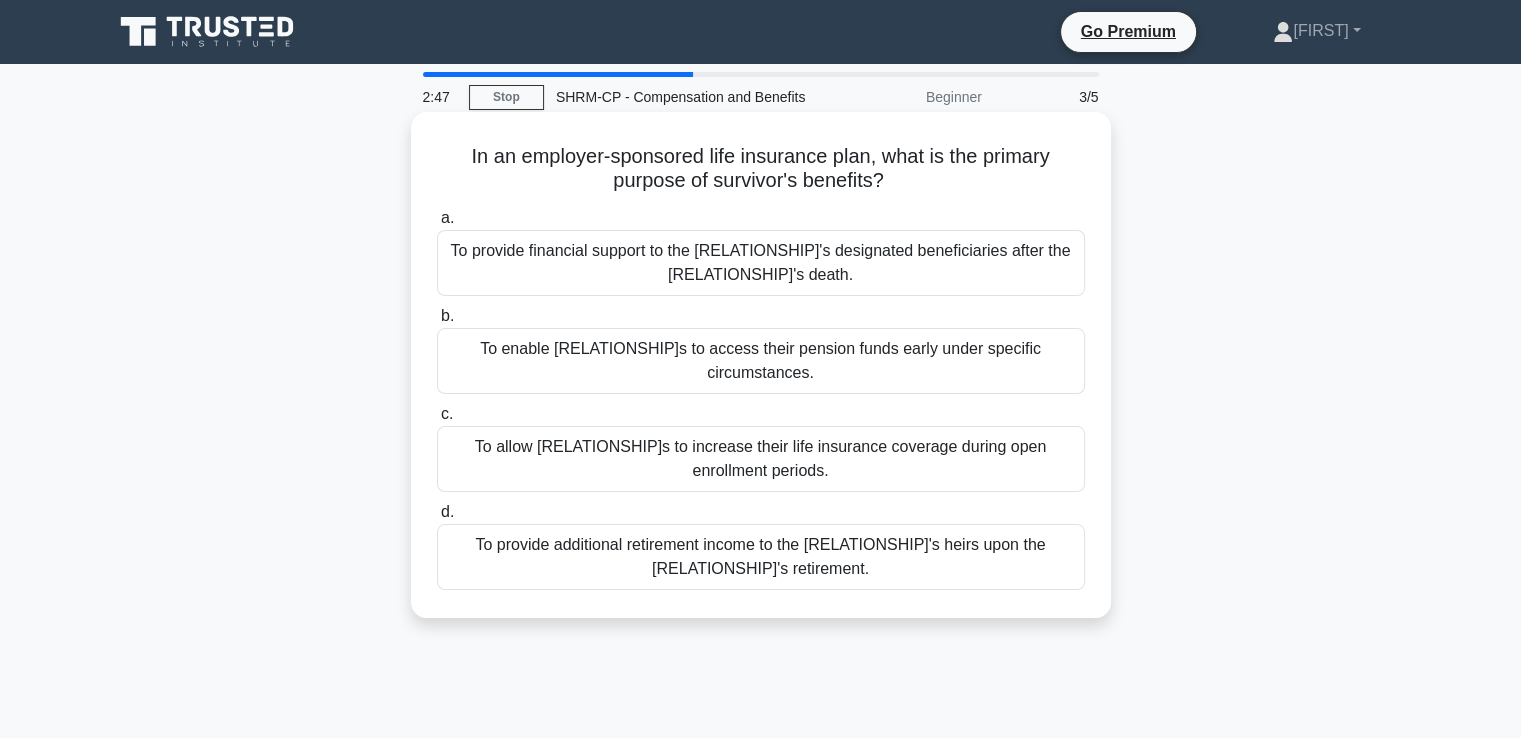 click on "To provide financial support to the employee's designated beneficiaries after the employee's death." at bounding box center [761, 263] 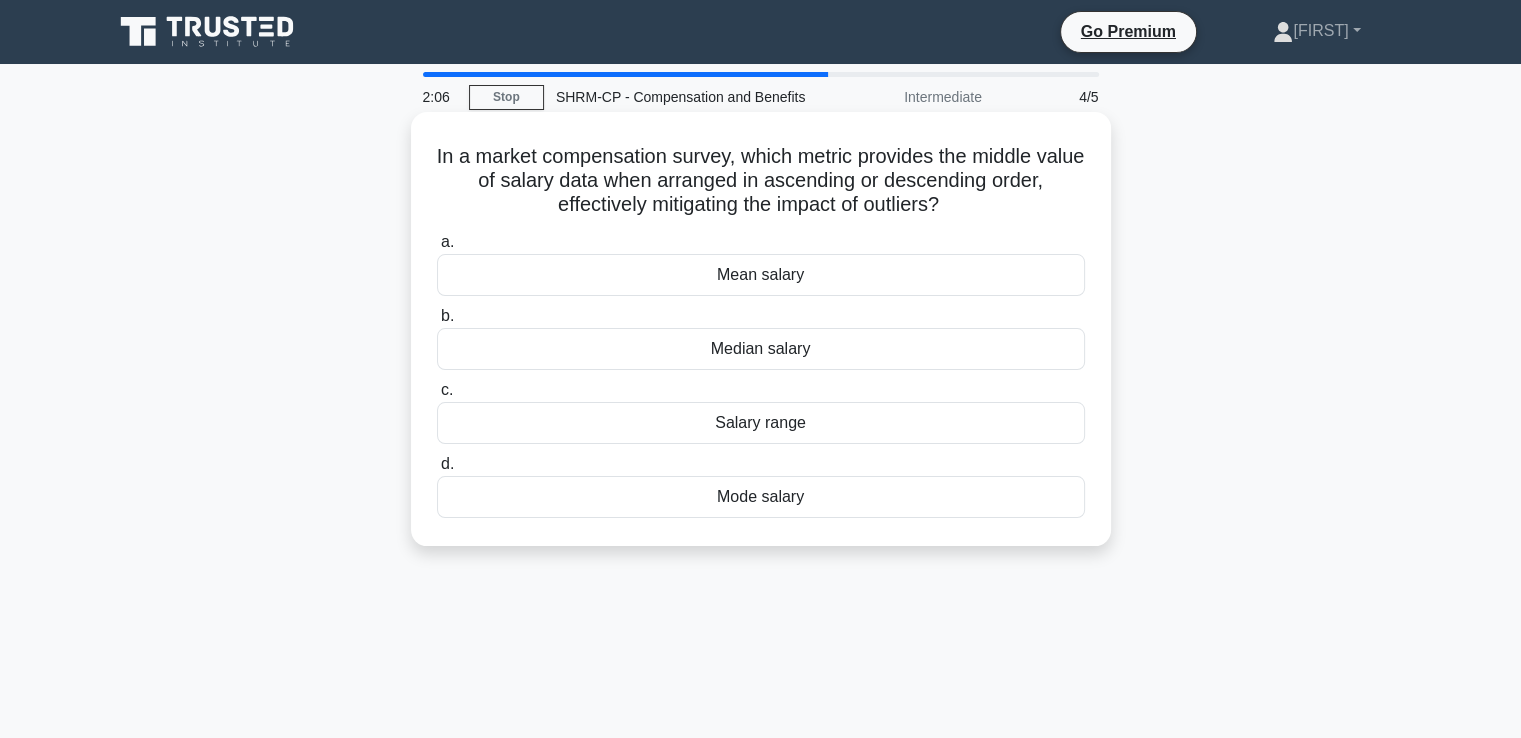 click on "Median salary" at bounding box center (761, 349) 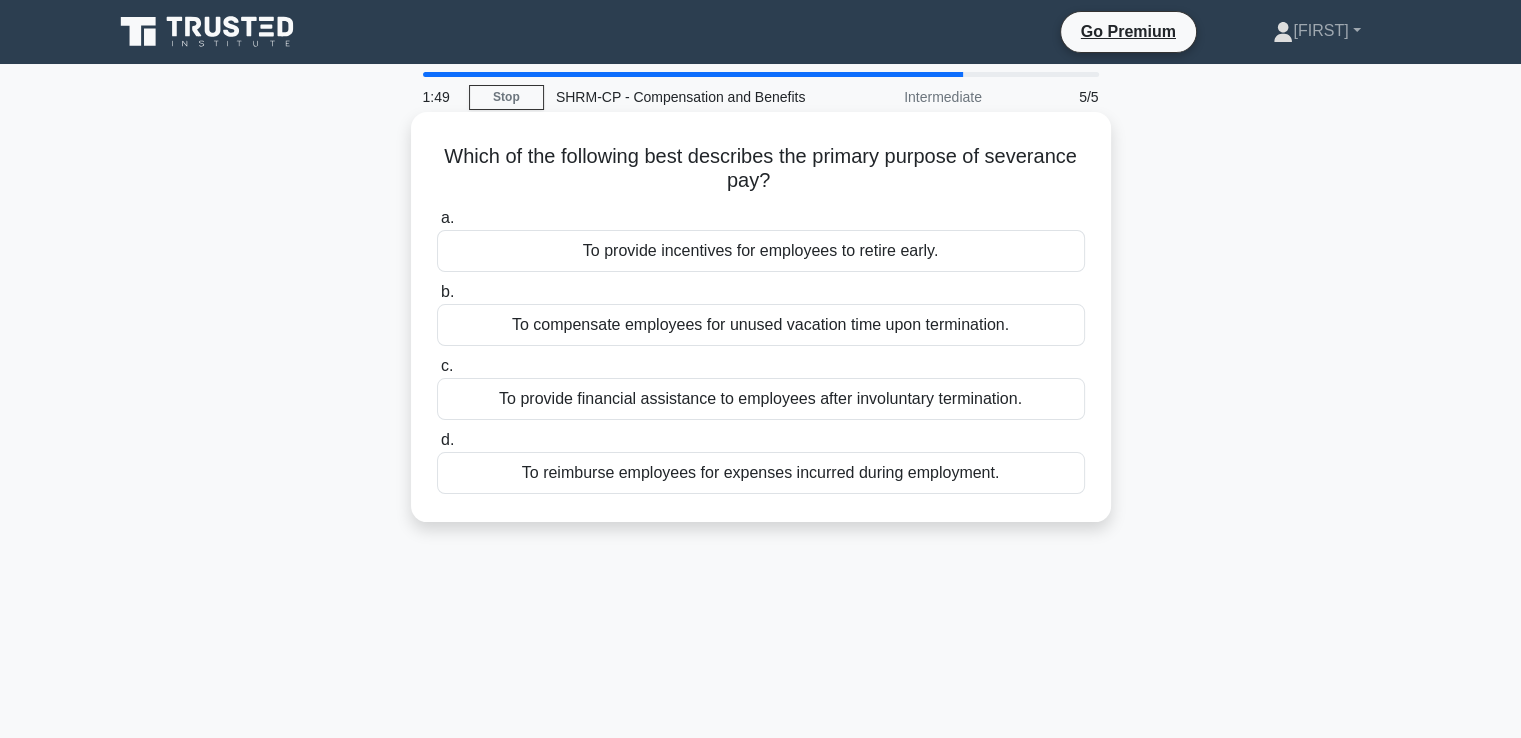 click on "To provide financial assistance to employees after involuntary termination." at bounding box center [761, 399] 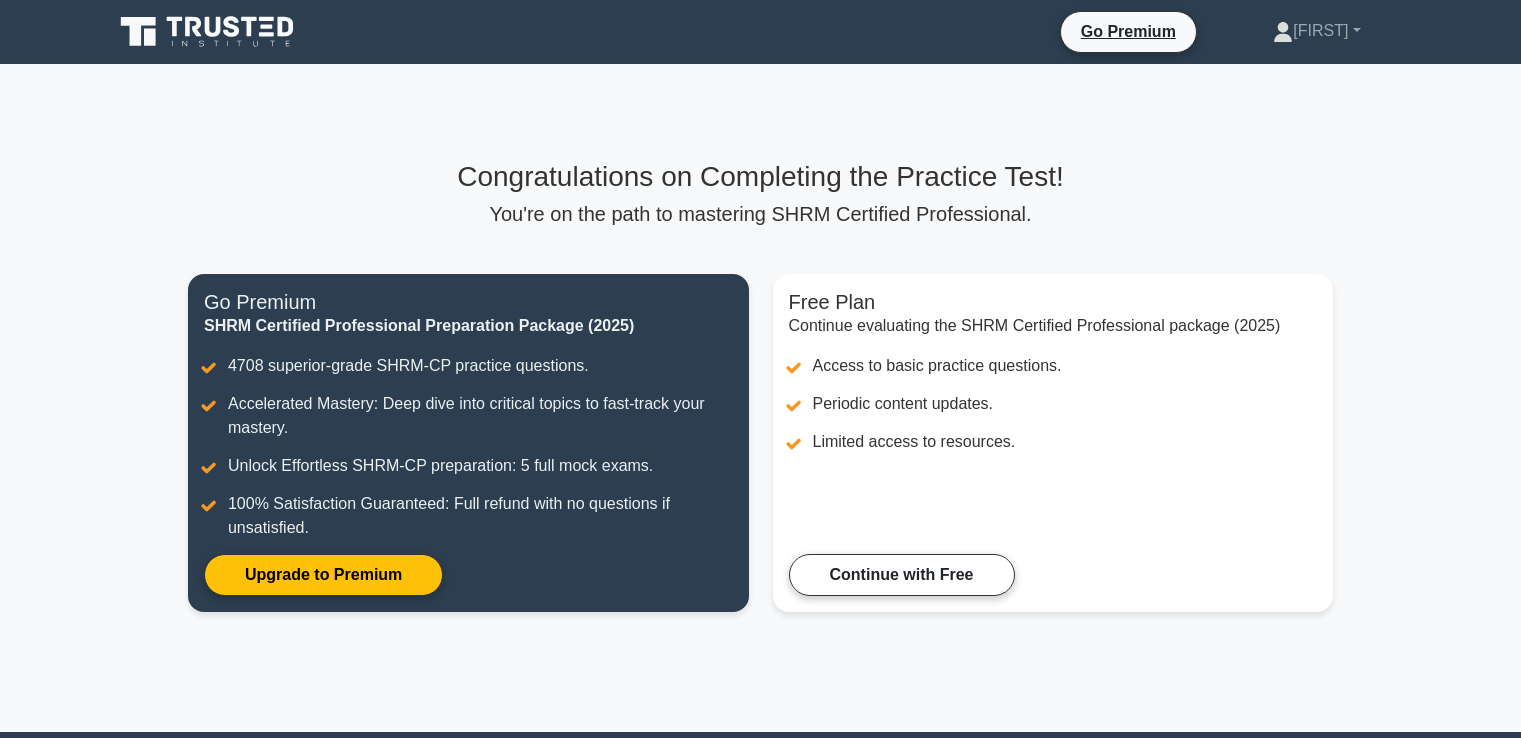 scroll, scrollTop: 0, scrollLeft: 0, axis: both 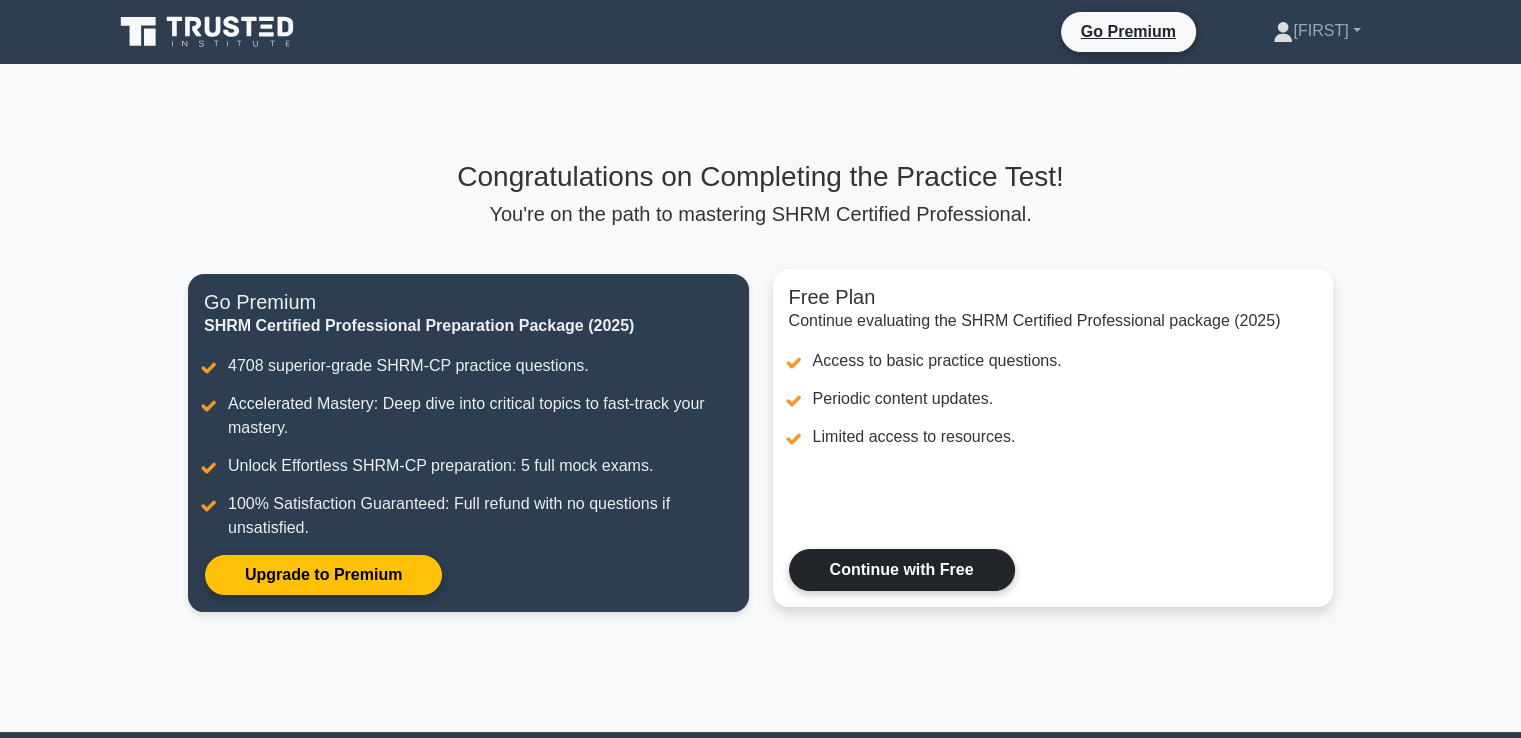 click on "Continue with Free" at bounding box center [902, 570] 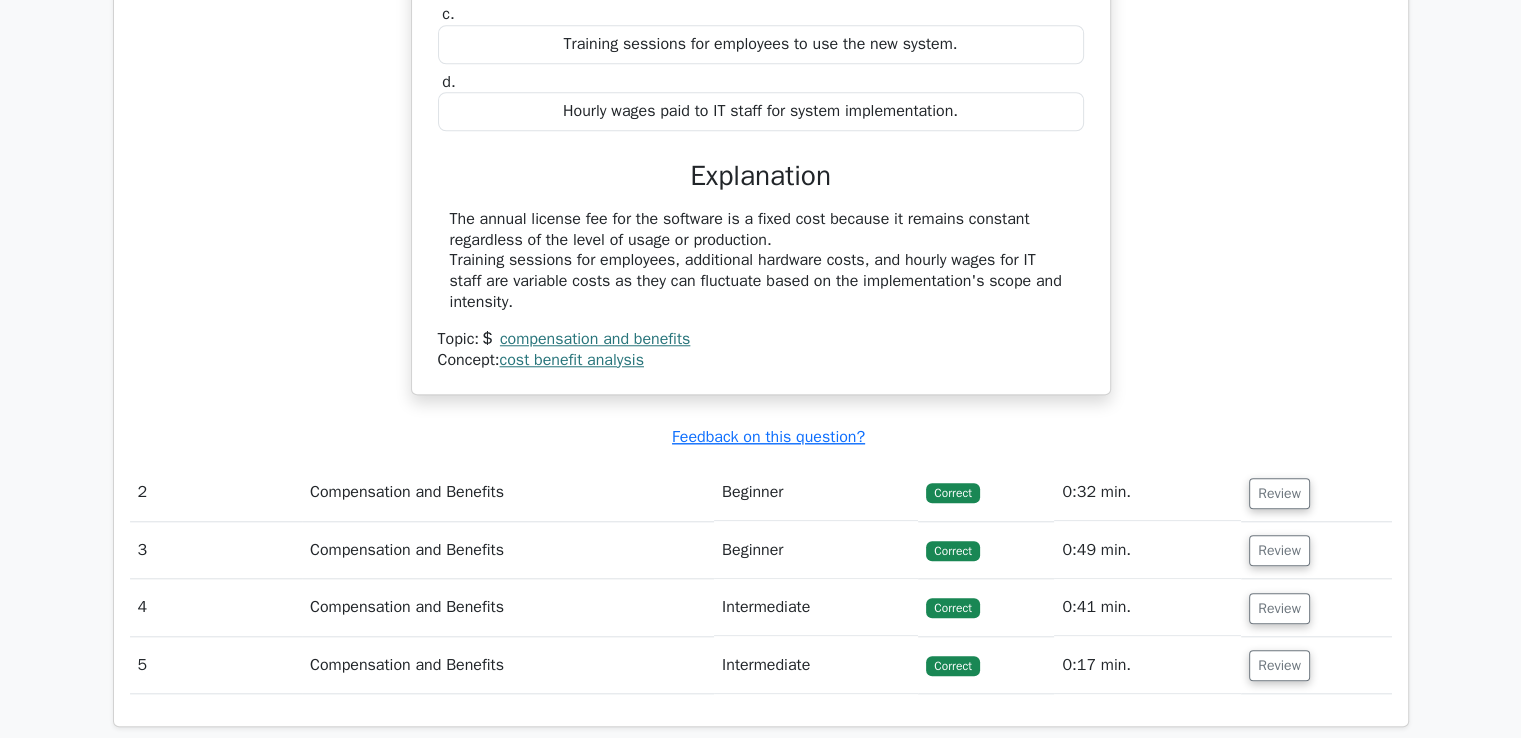 scroll, scrollTop: 1738, scrollLeft: 0, axis: vertical 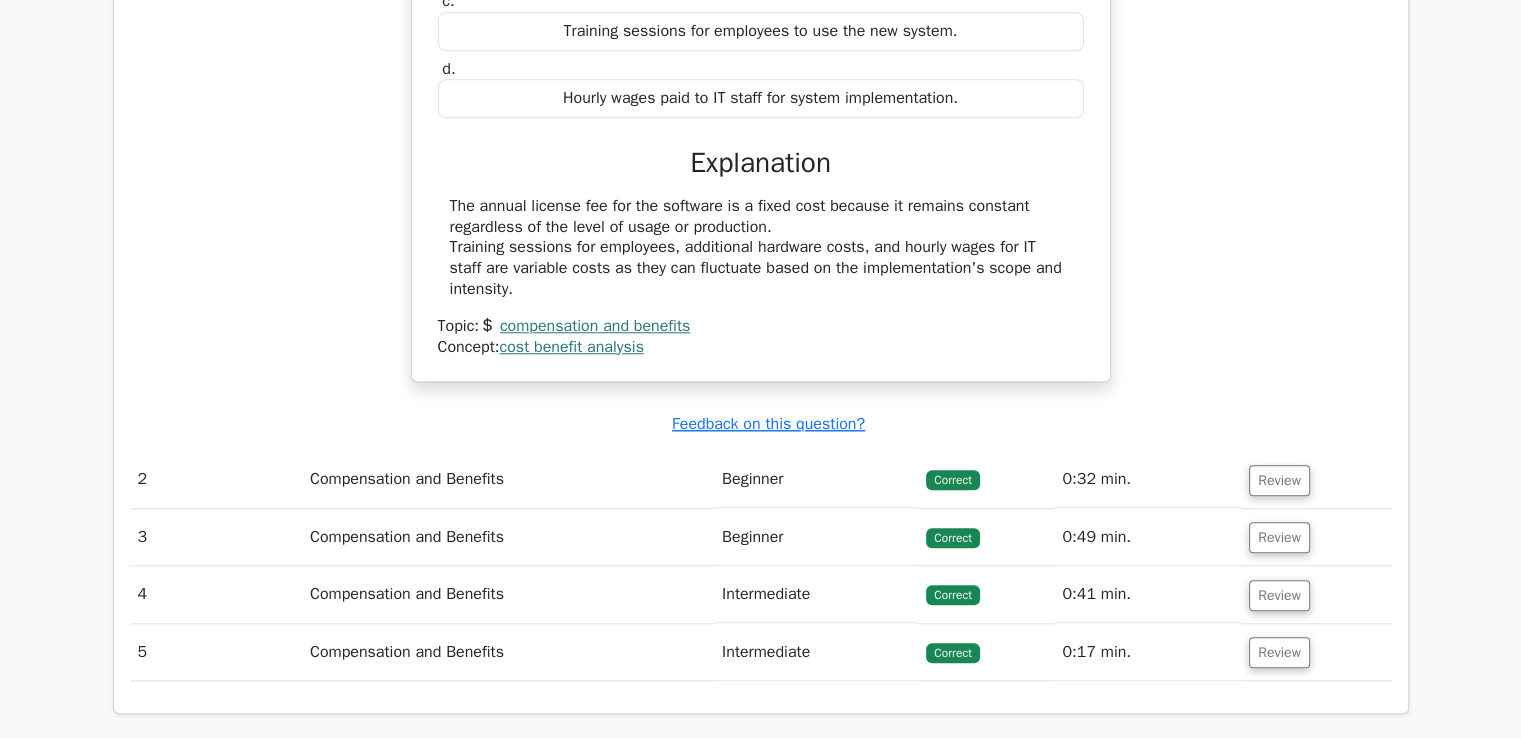 click on "Compensation and Benefits" at bounding box center [508, 479] 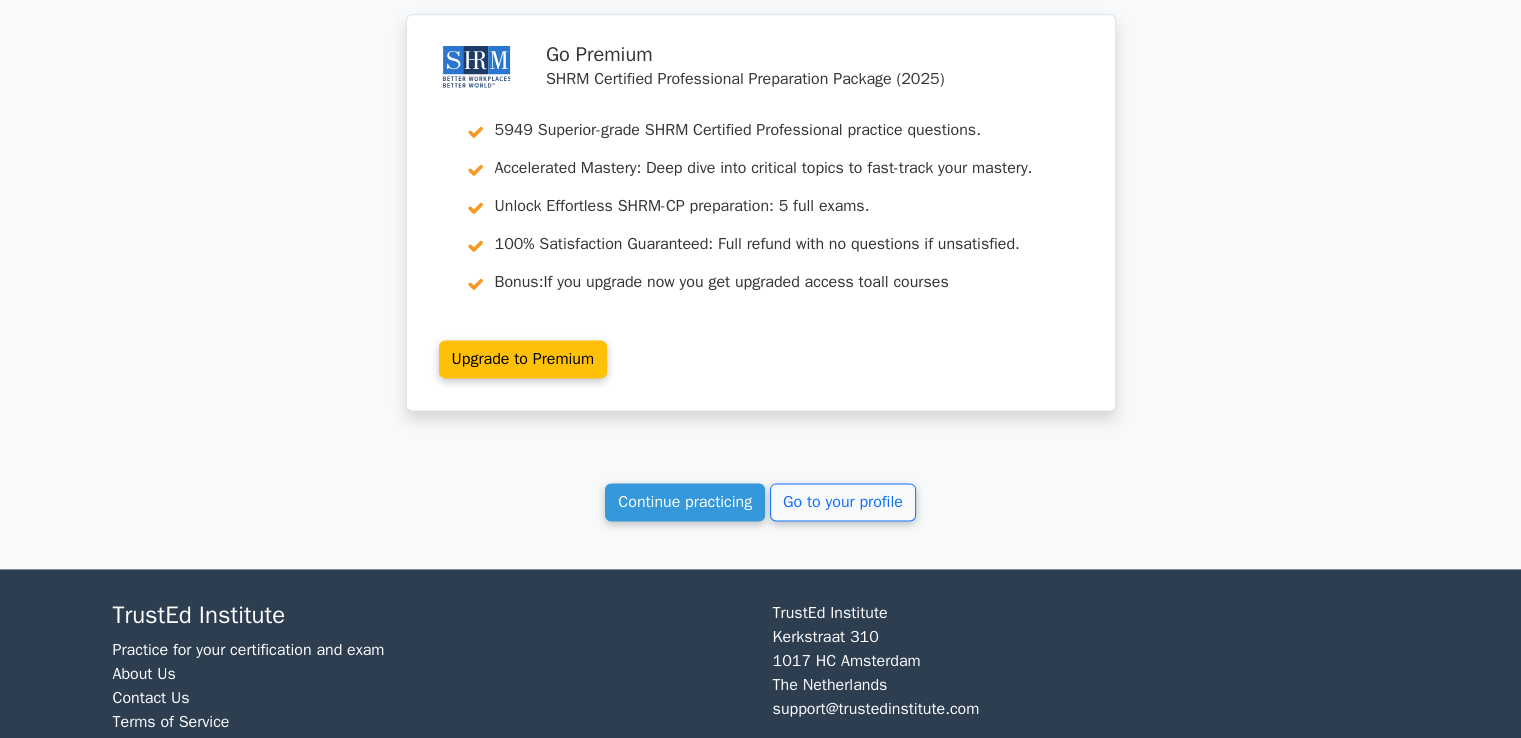 scroll, scrollTop: 2591, scrollLeft: 0, axis: vertical 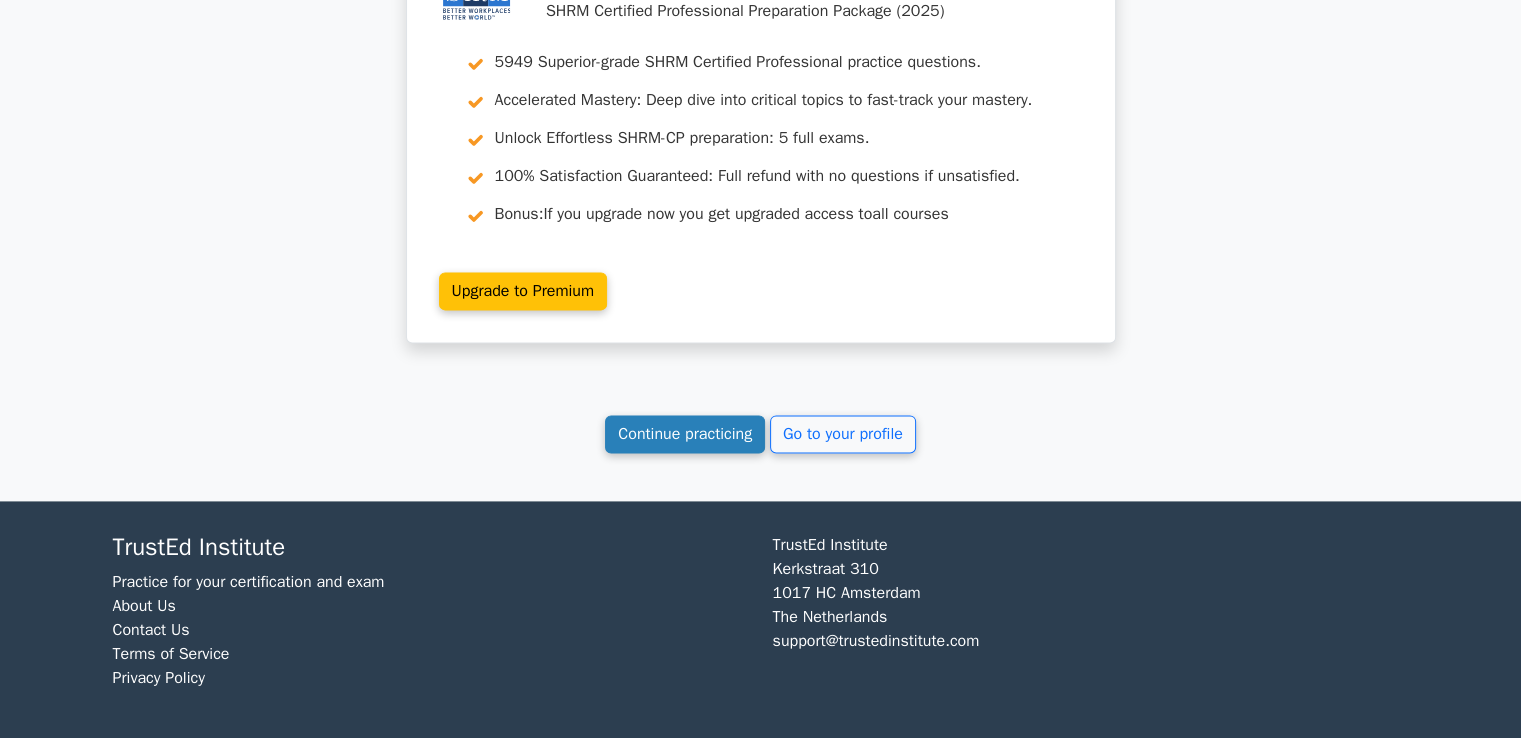 click on "Continue practicing" at bounding box center [685, 434] 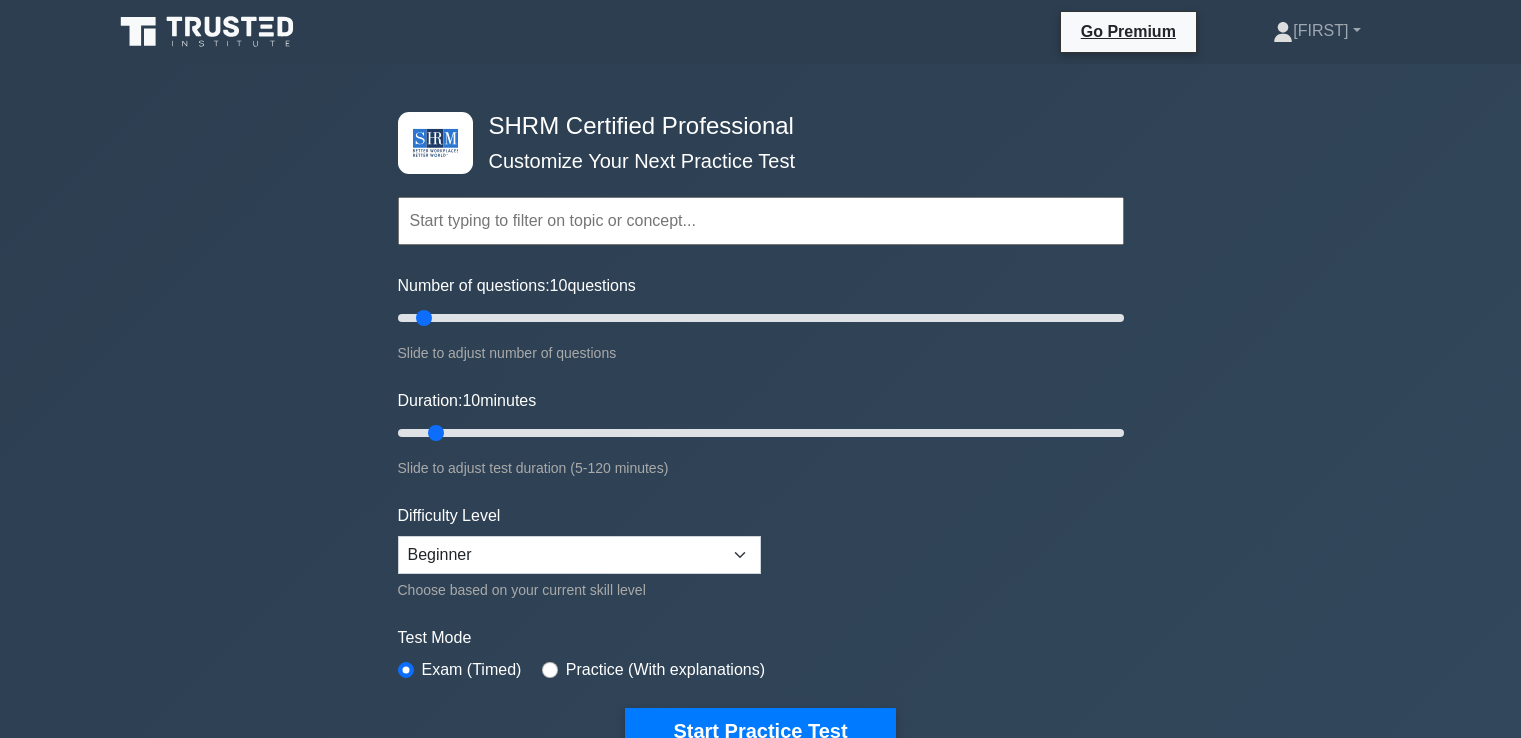 scroll, scrollTop: 0, scrollLeft: 0, axis: both 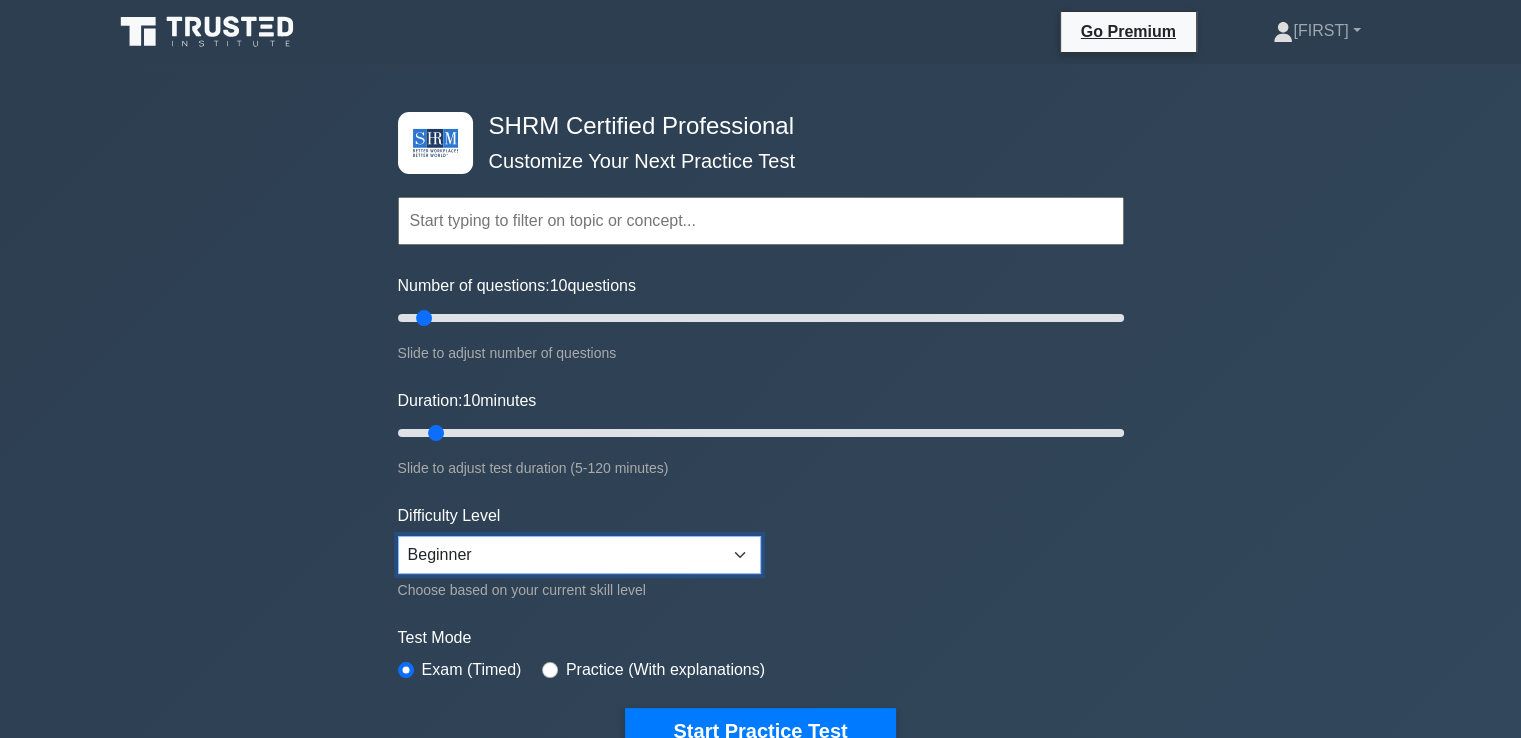 click on "Beginner
Intermediate
Expert" at bounding box center (579, 555) 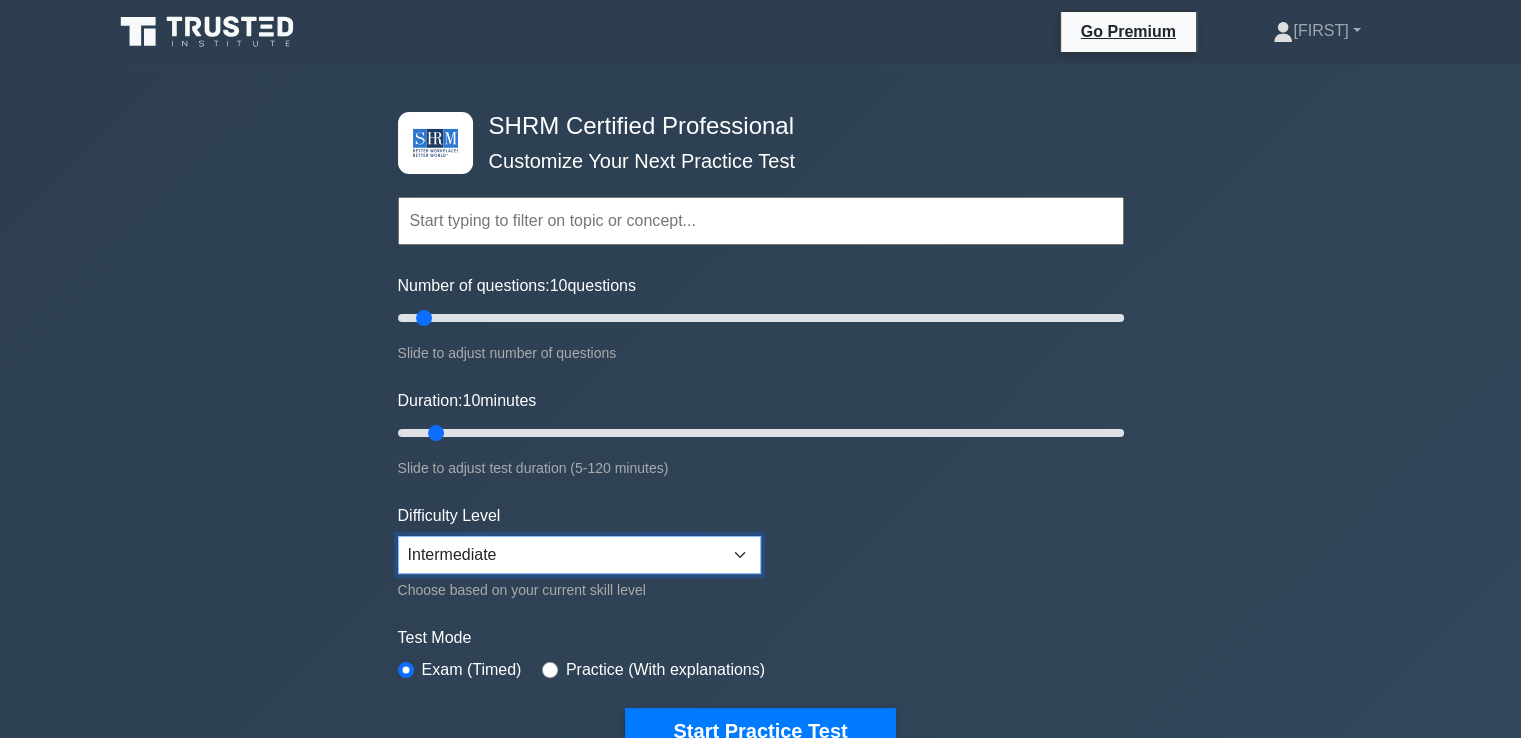 click on "Beginner
Intermediate
Expert" at bounding box center (579, 555) 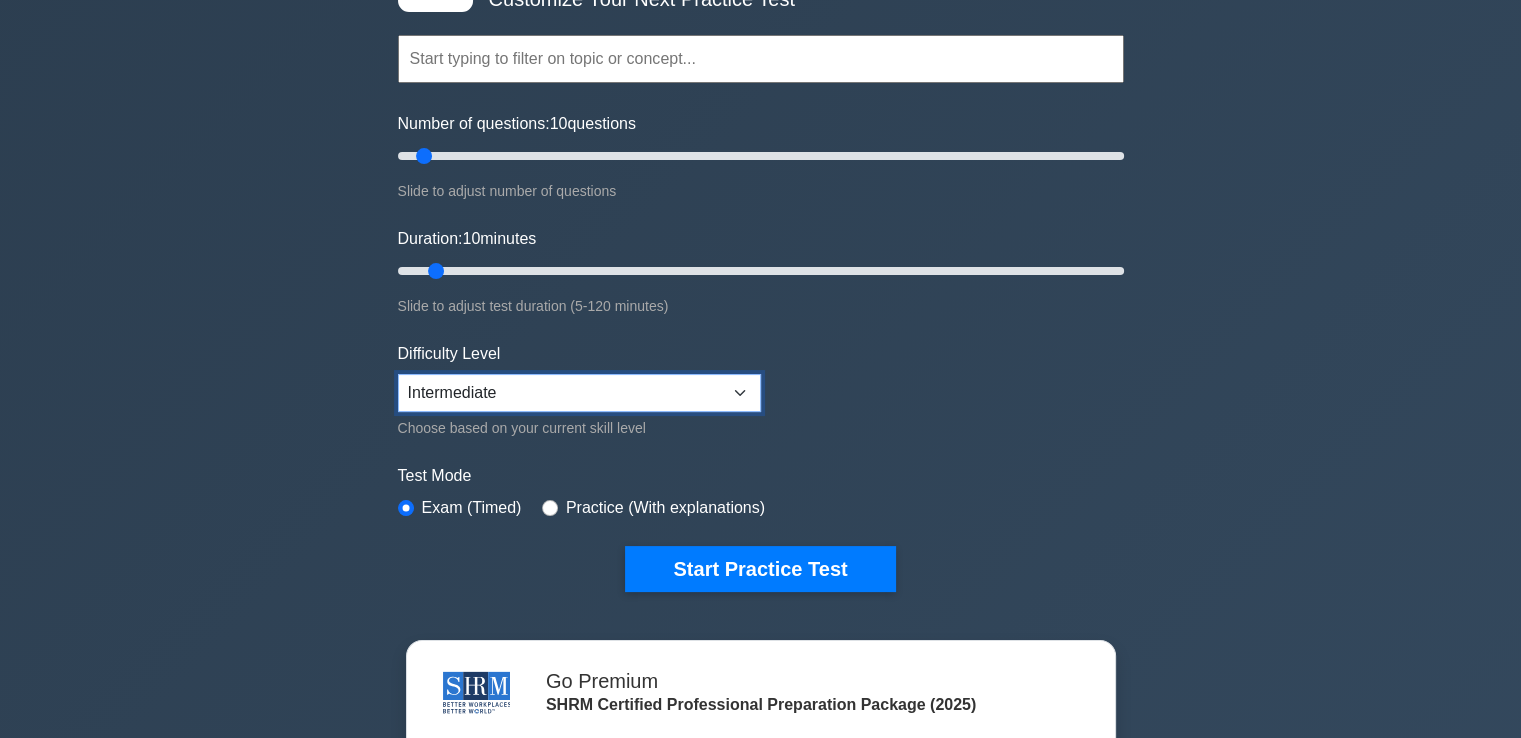 scroll, scrollTop: 161, scrollLeft: 0, axis: vertical 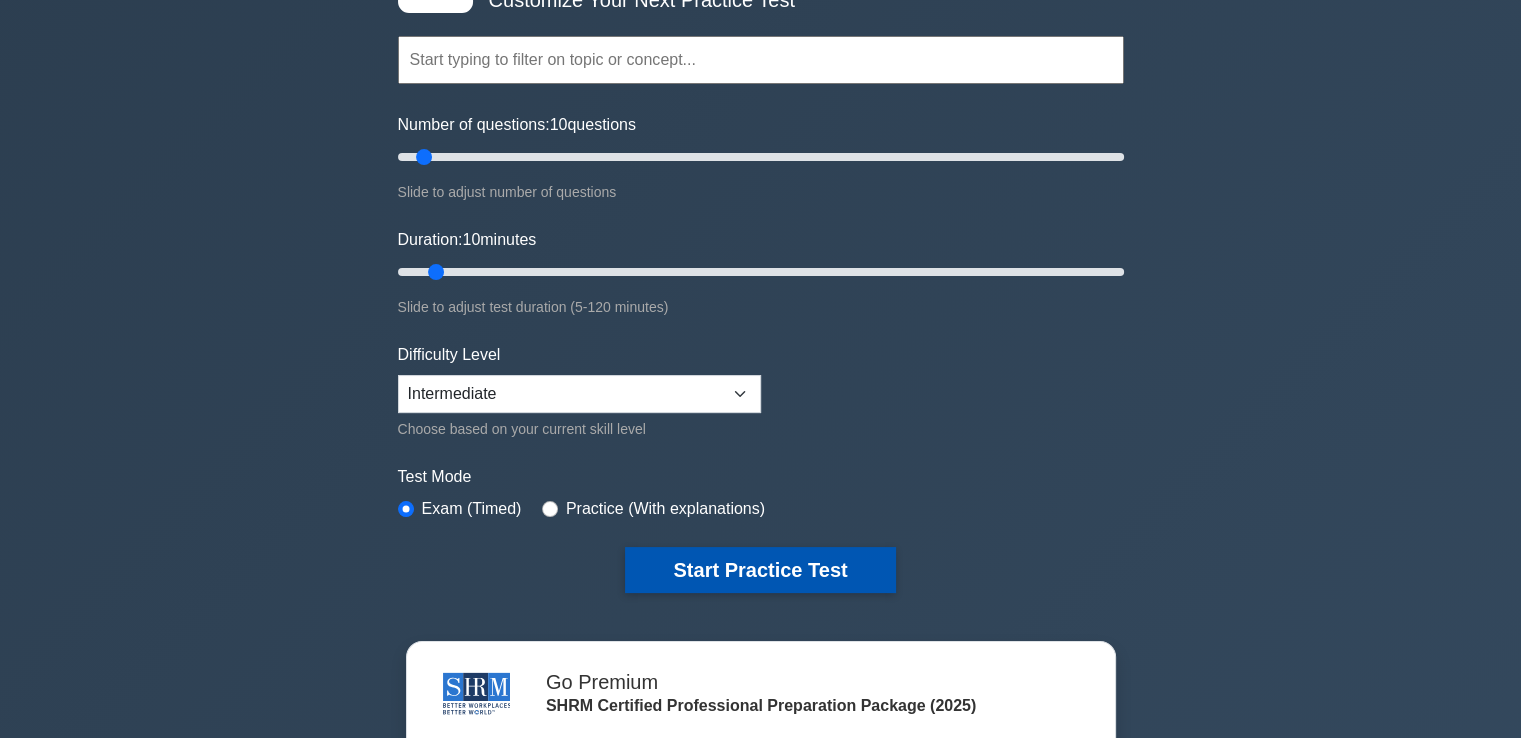 click on "Start Practice Test" at bounding box center [760, 570] 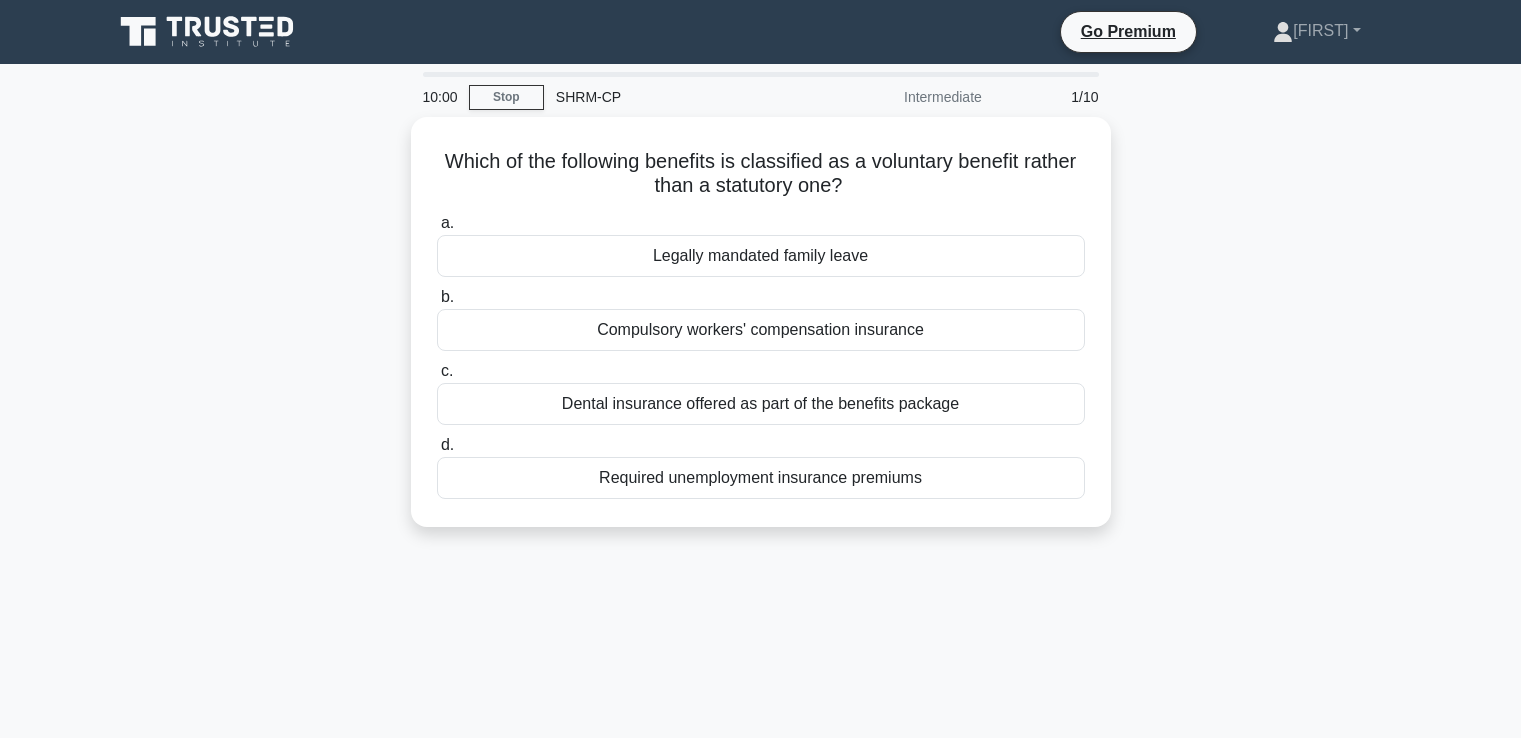 scroll, scrollTop: 0, scrollLeft: 0, axis: both 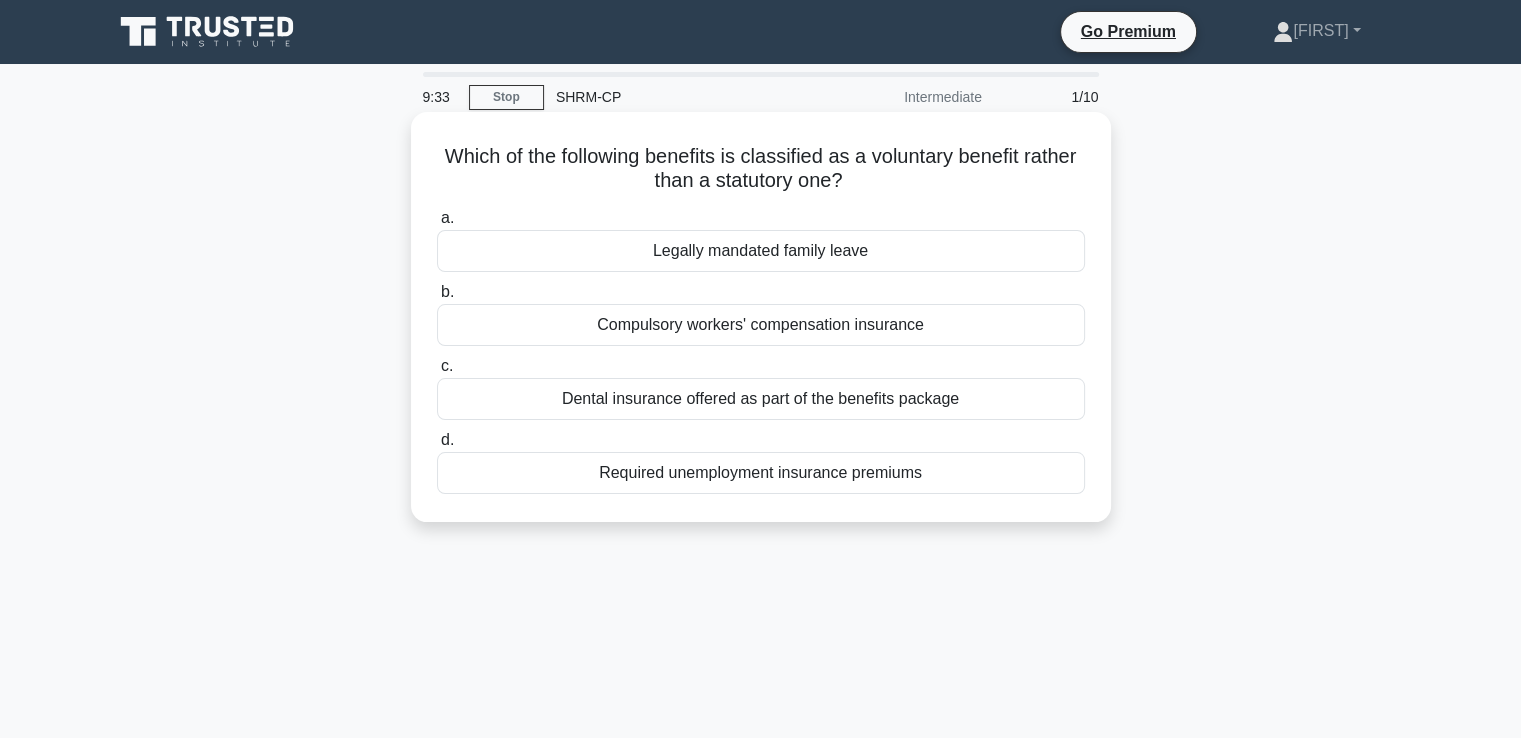 click on "Dental insurance offered as part of the benefits package" at bounding box center (761, 399) 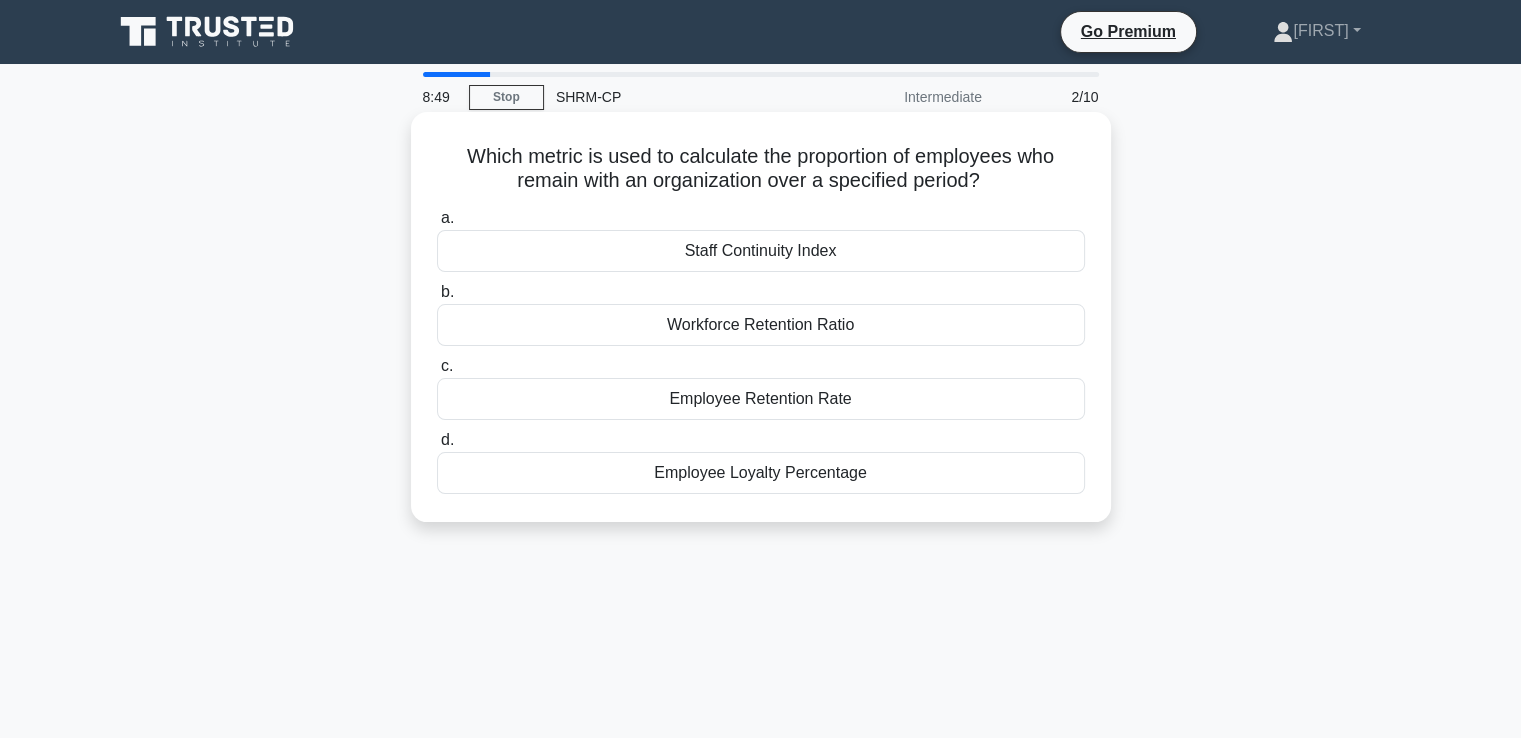 click on "Employee Retention Rate" at bounding box center [761, 399] 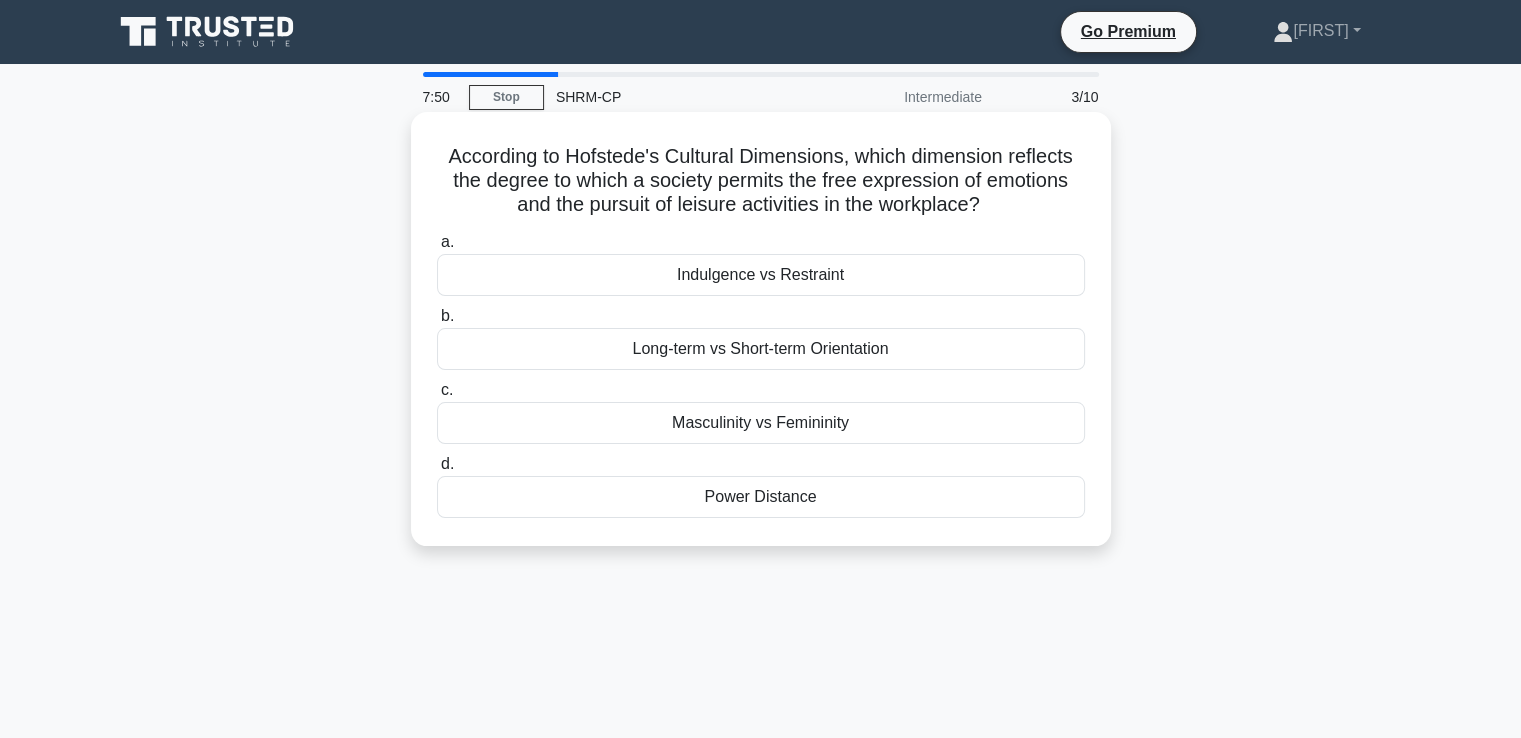 click on "Indulgence vs Restraint" at bounding box center [761, 275] 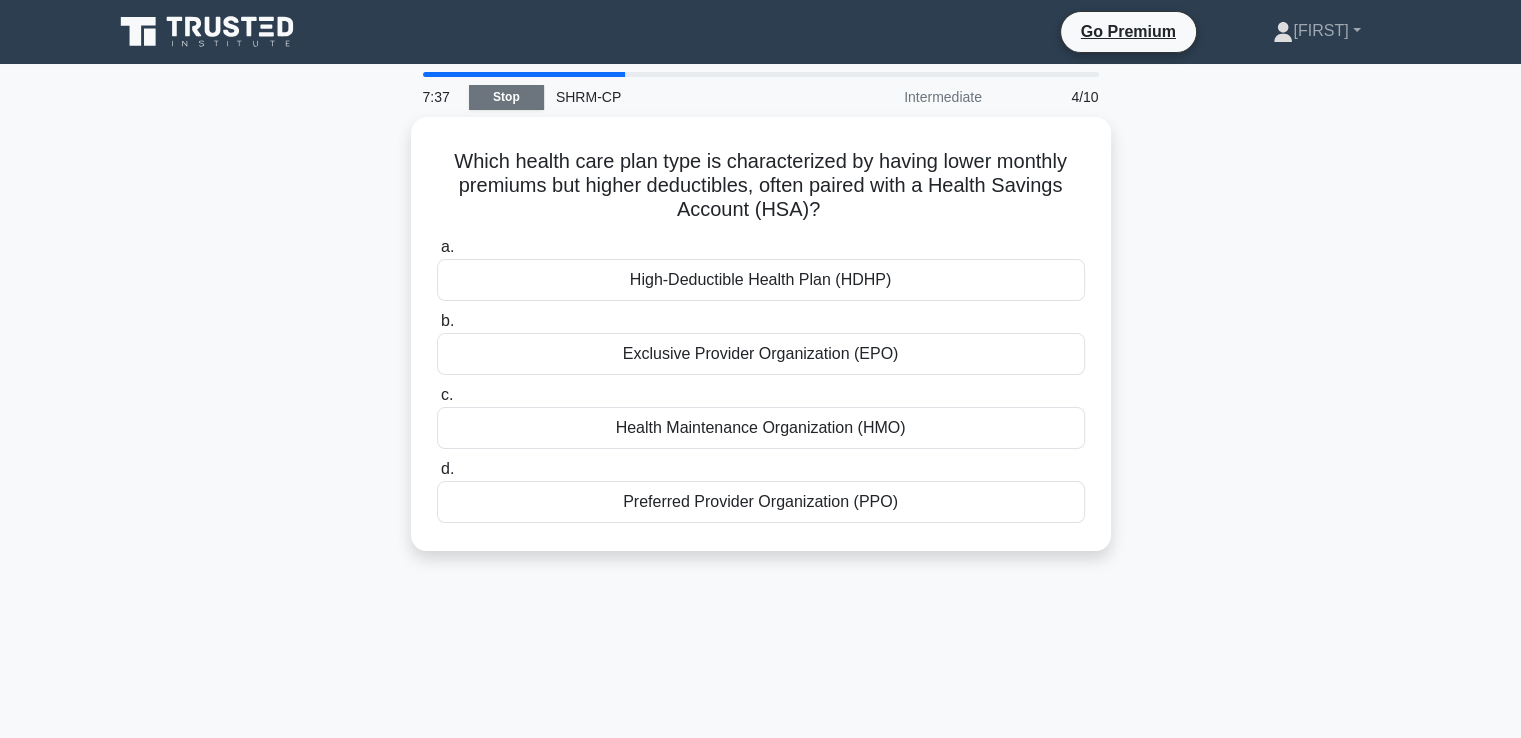click on "Stop" at bounding box center (506, 97) 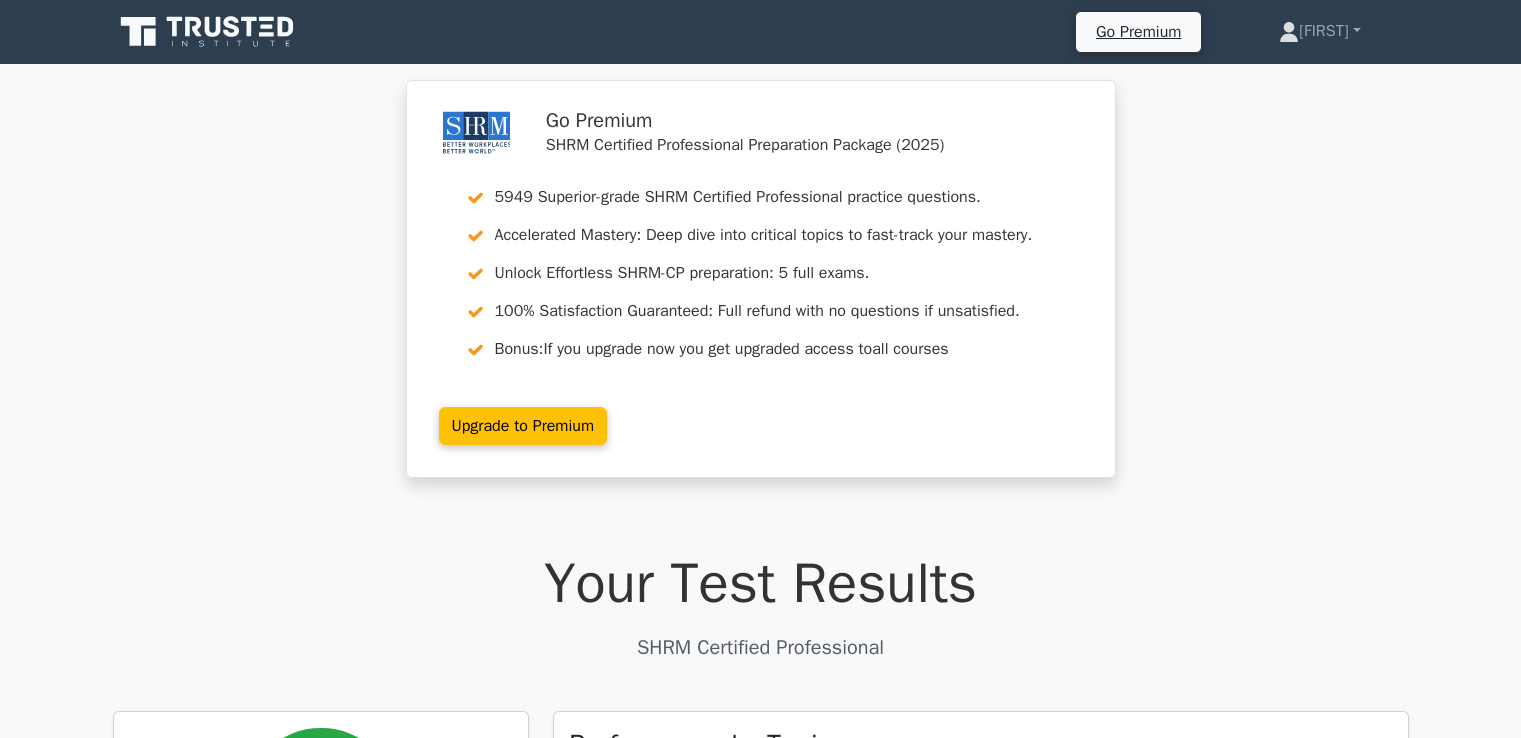 scroll, scrollTop: 0, scrollLeft: 0, axis: both 